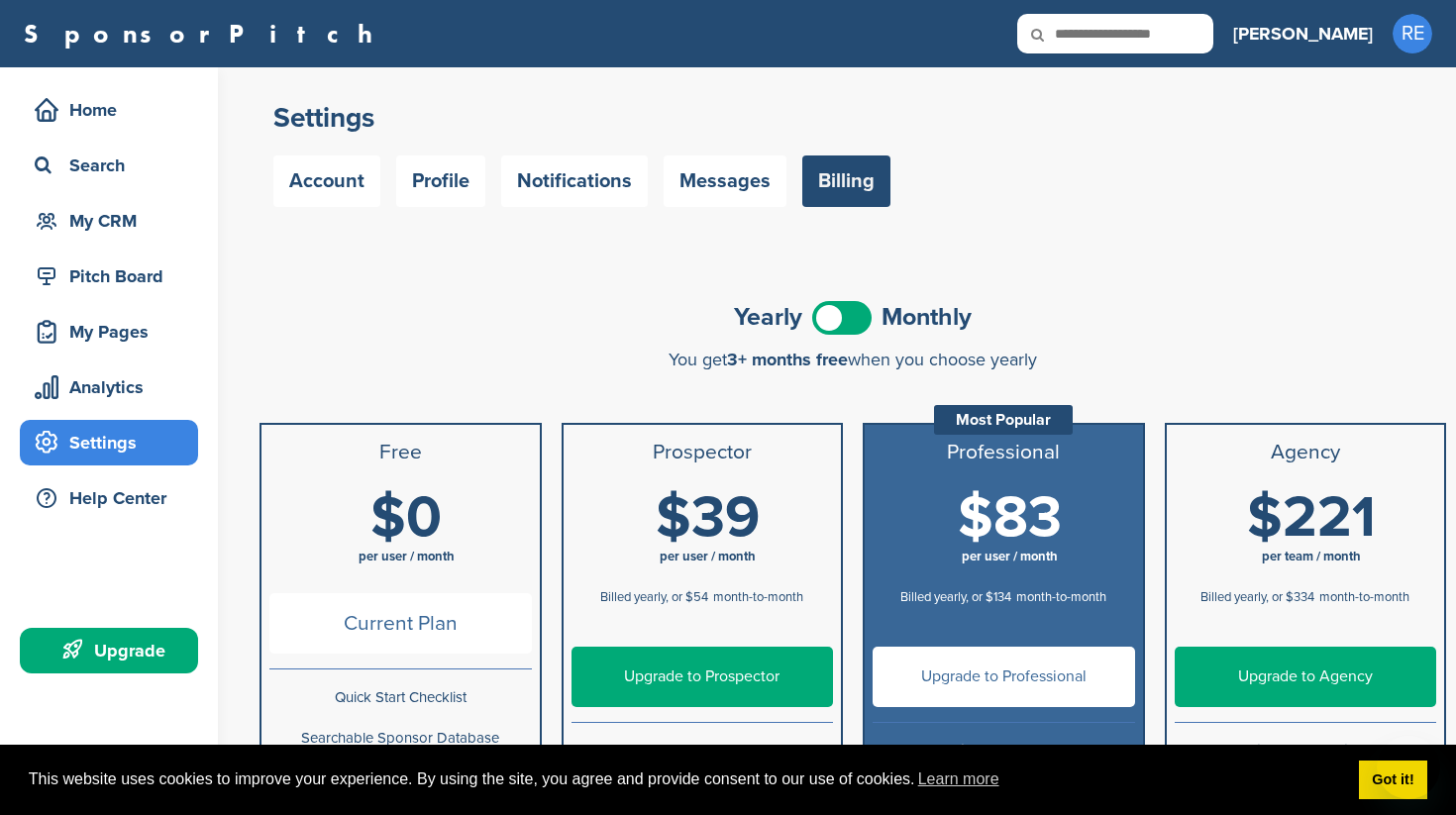 scroll, scrollTop: 314, scrollLeft: 0, axis: vertical 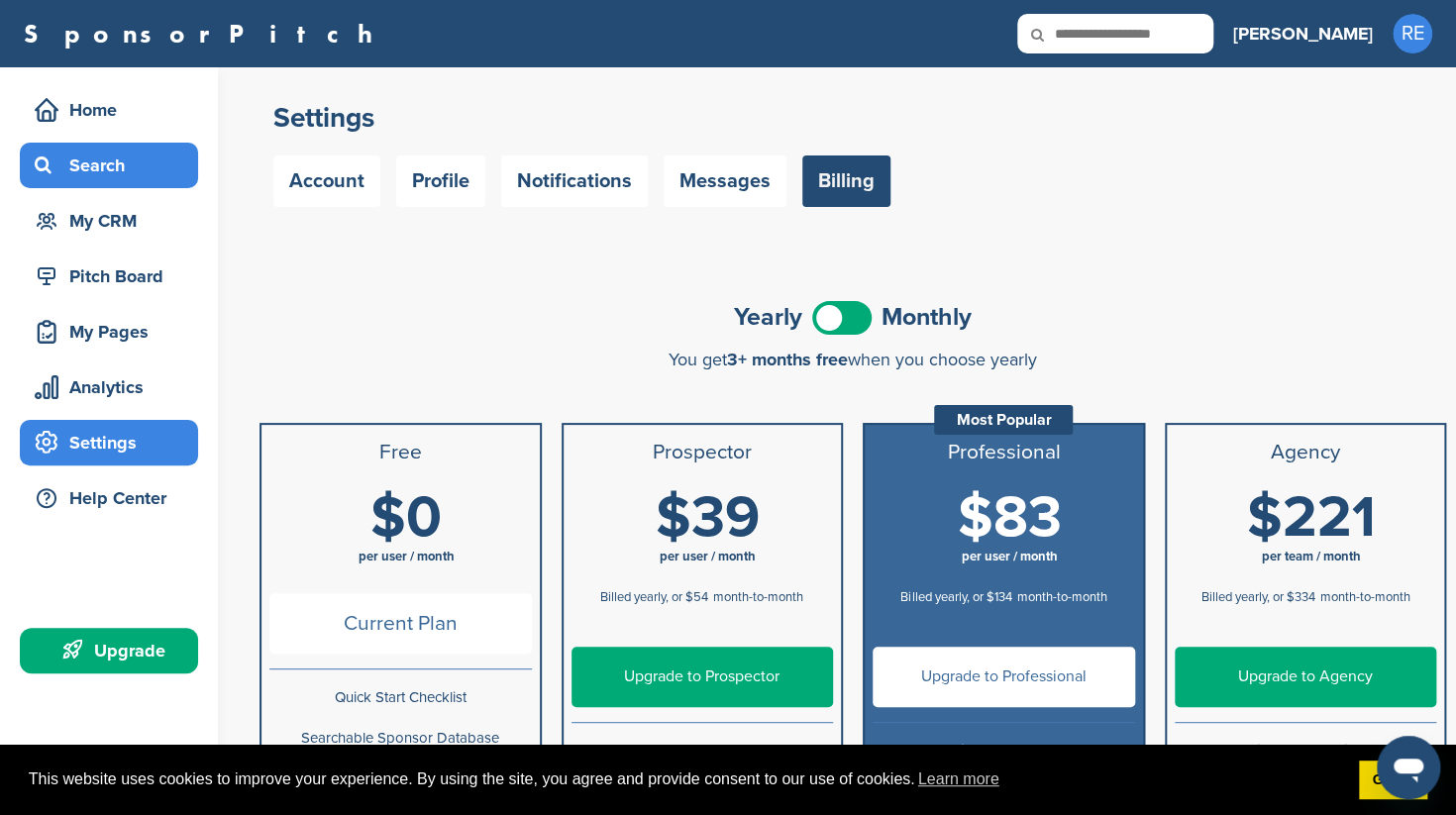 click on "Search" at bounding box center [114, 165] 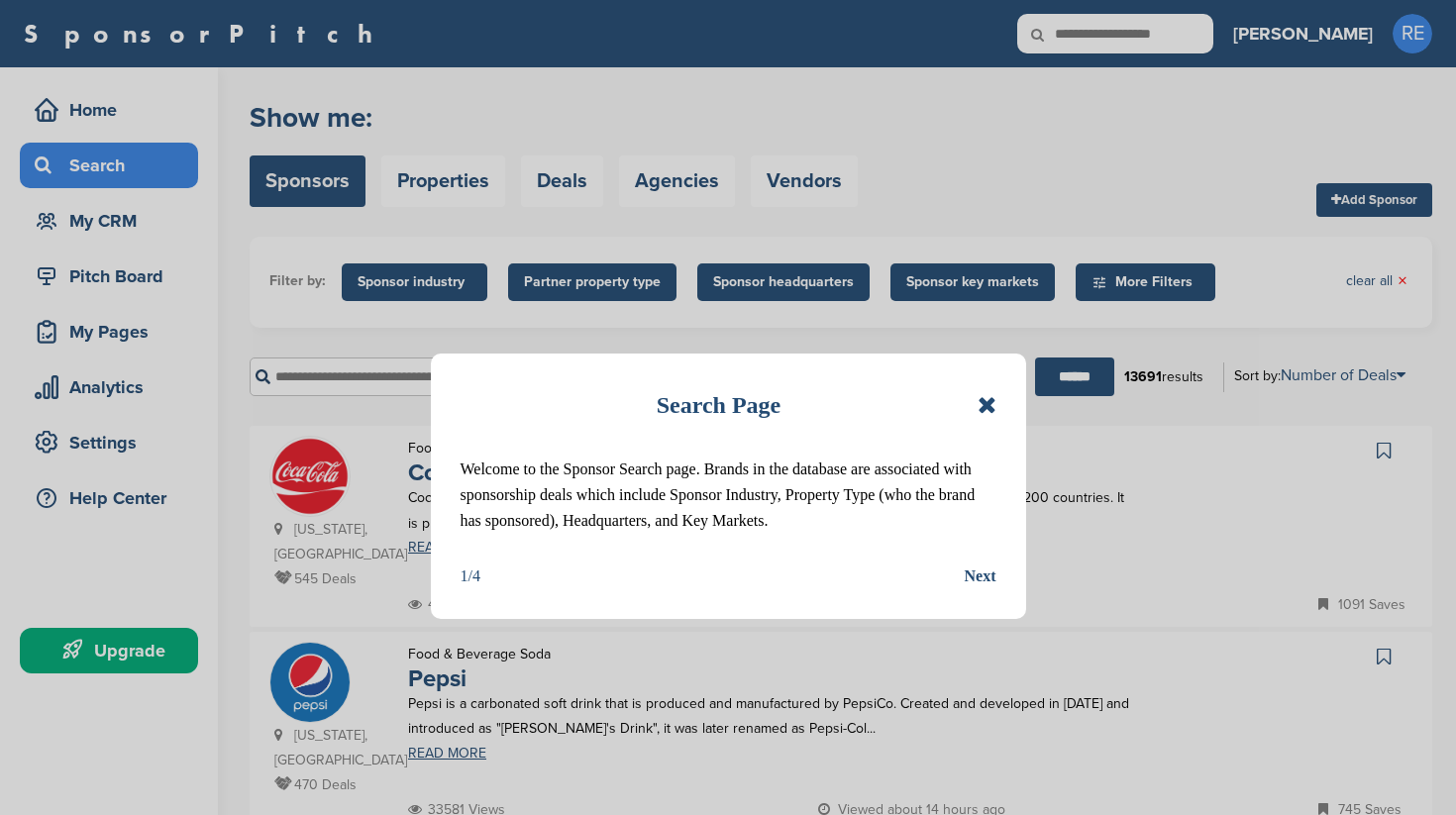 scroll, scrollTop: 0, scrollLeft: 0, axis: both 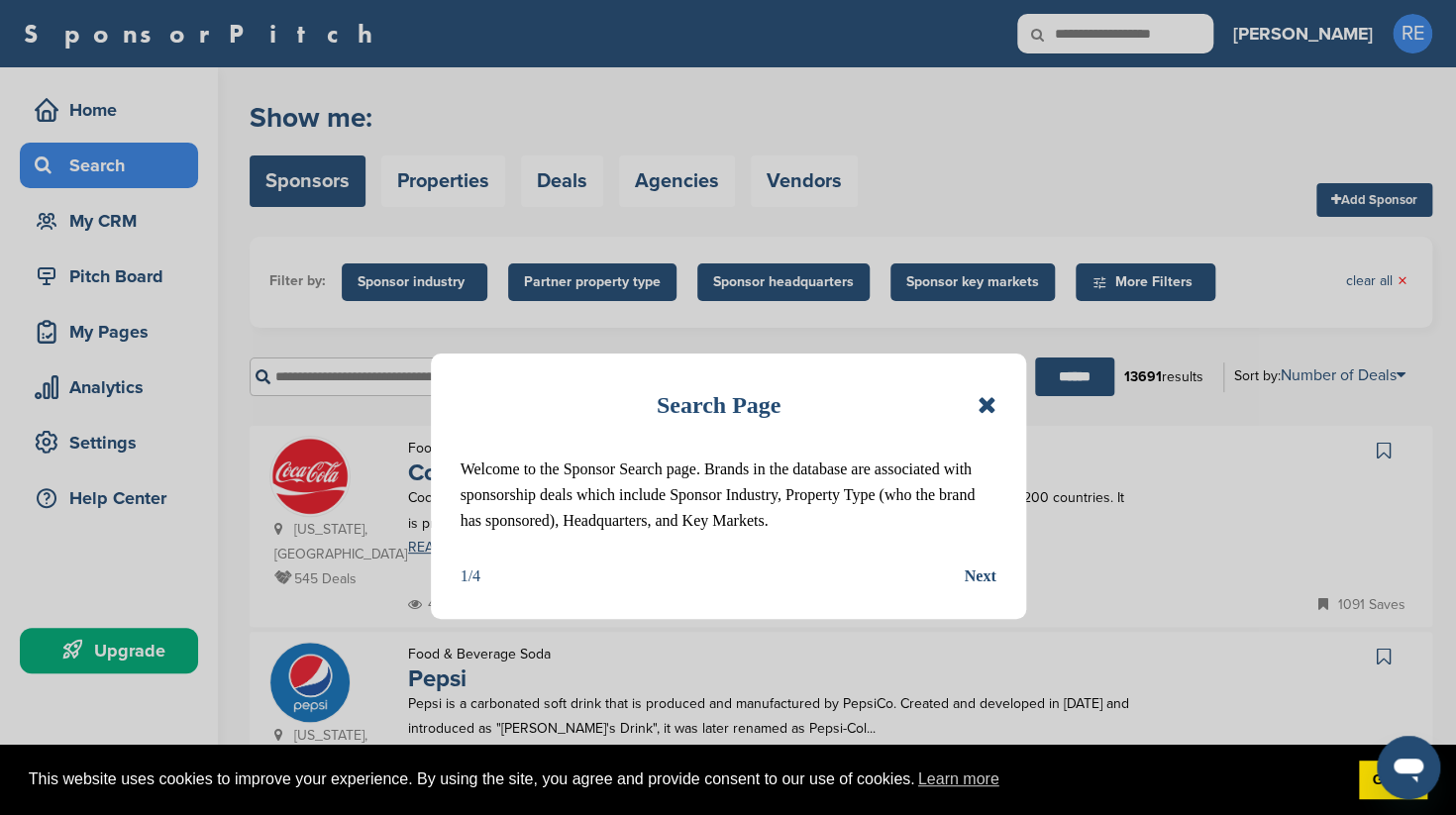 click at bounding box center (987, 405) 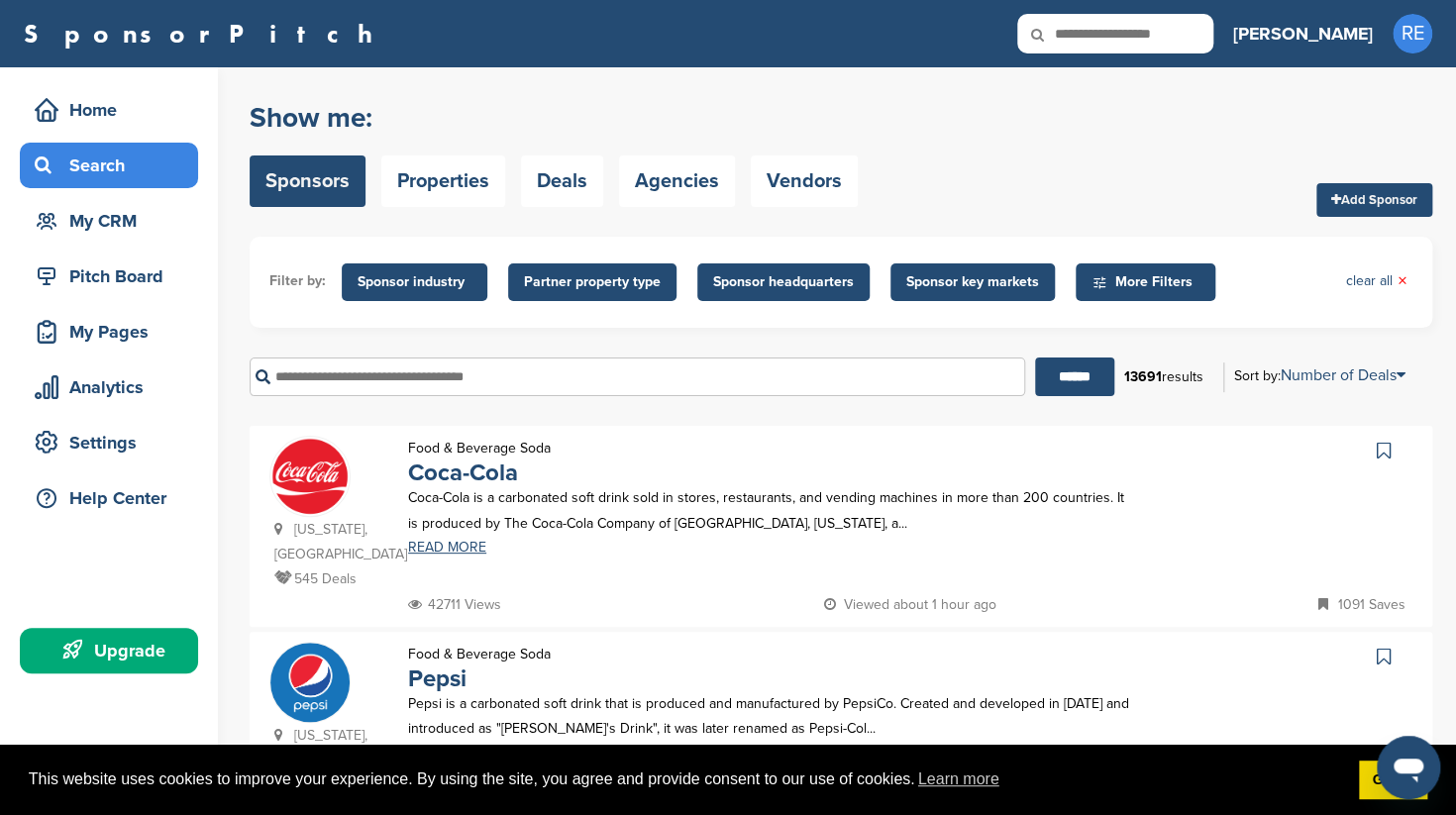 click on "Sponsor industry" at bounding box center [414, 282] 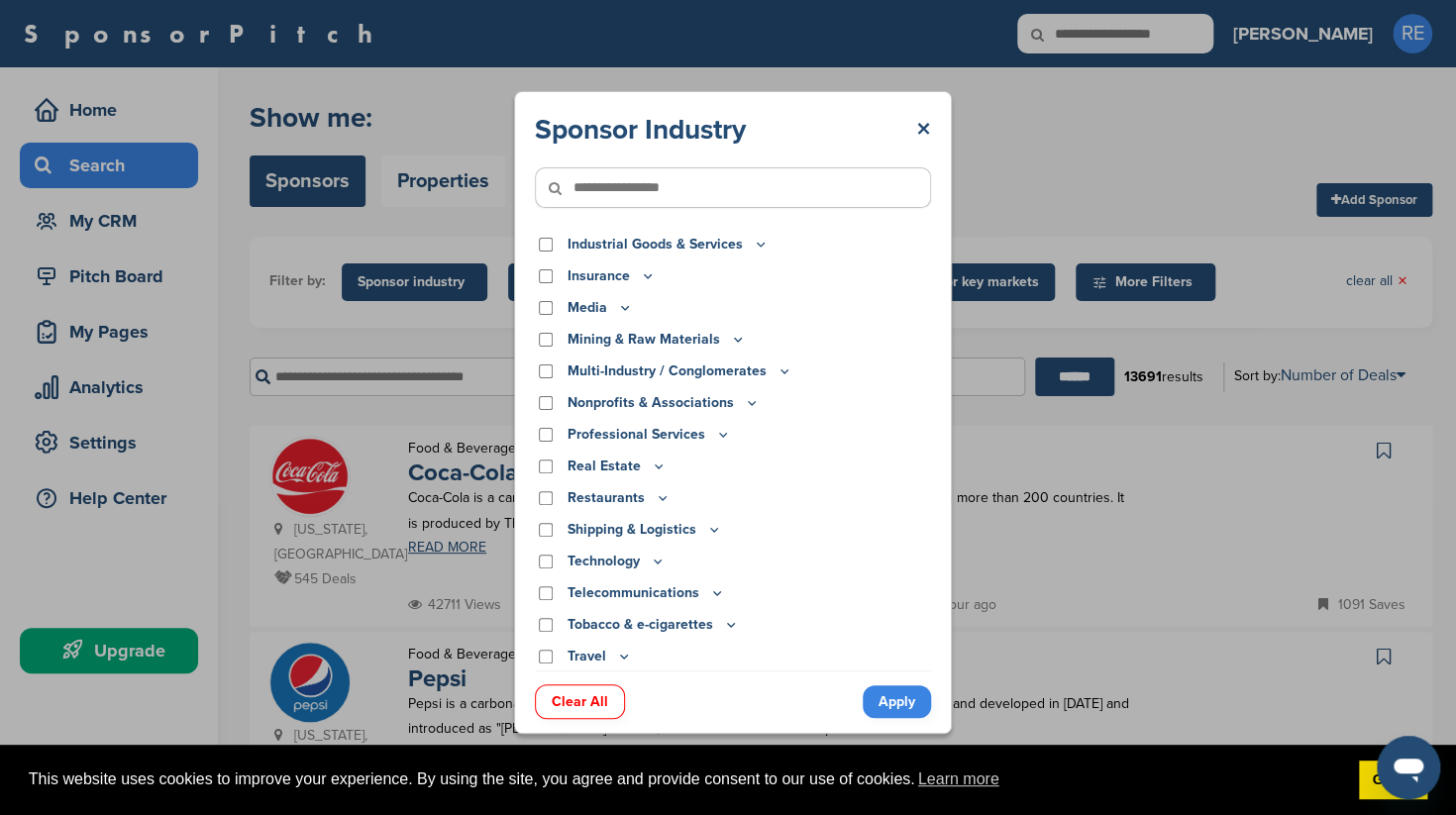 scroll, scrollTop: 481, scrollLeft: 0, axis: vertical 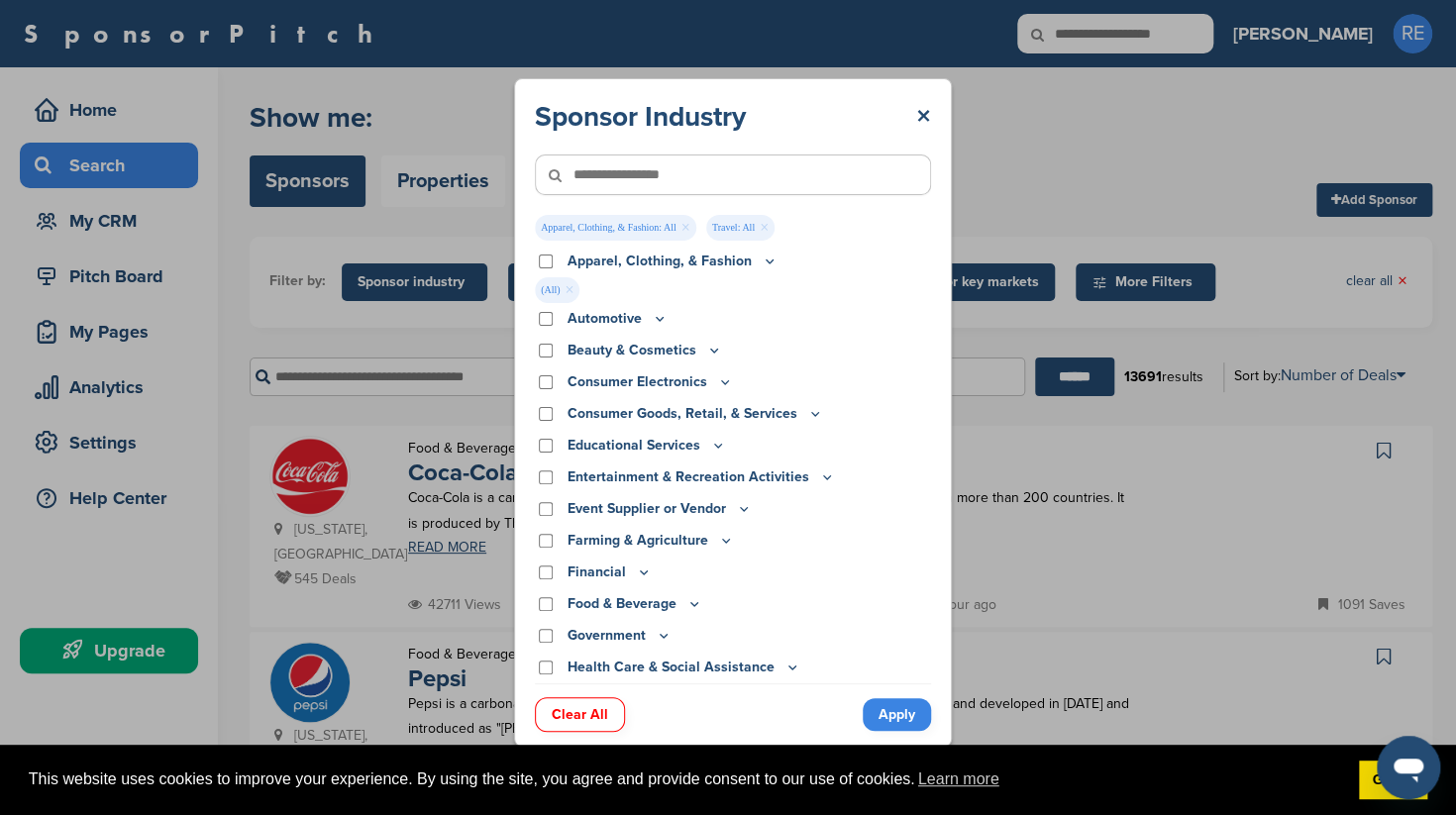 click on "Apply" at bounding box center (896, 714) 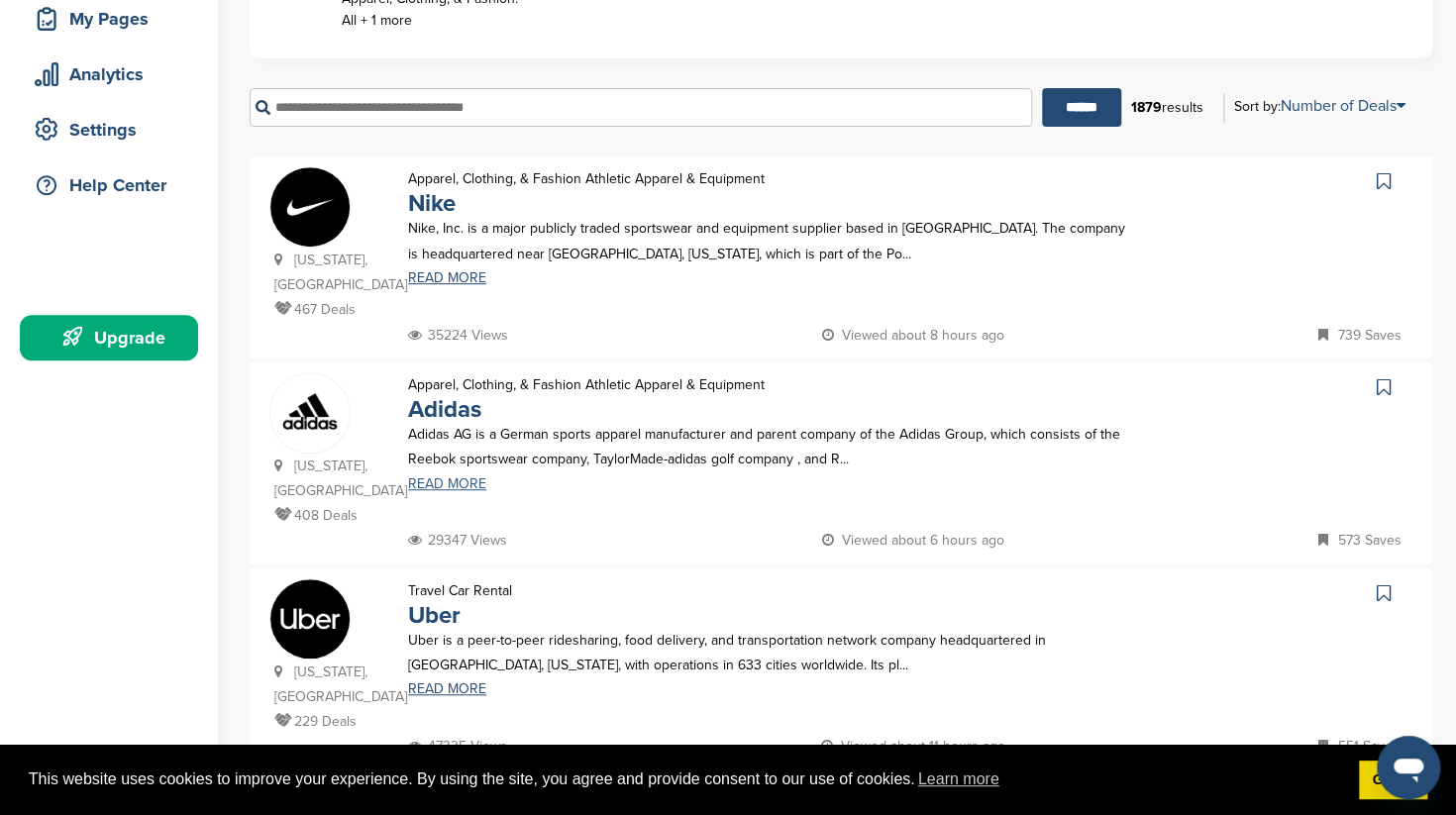scroll, scrollTop: 104, scrollLeft: 0, axis: vertical 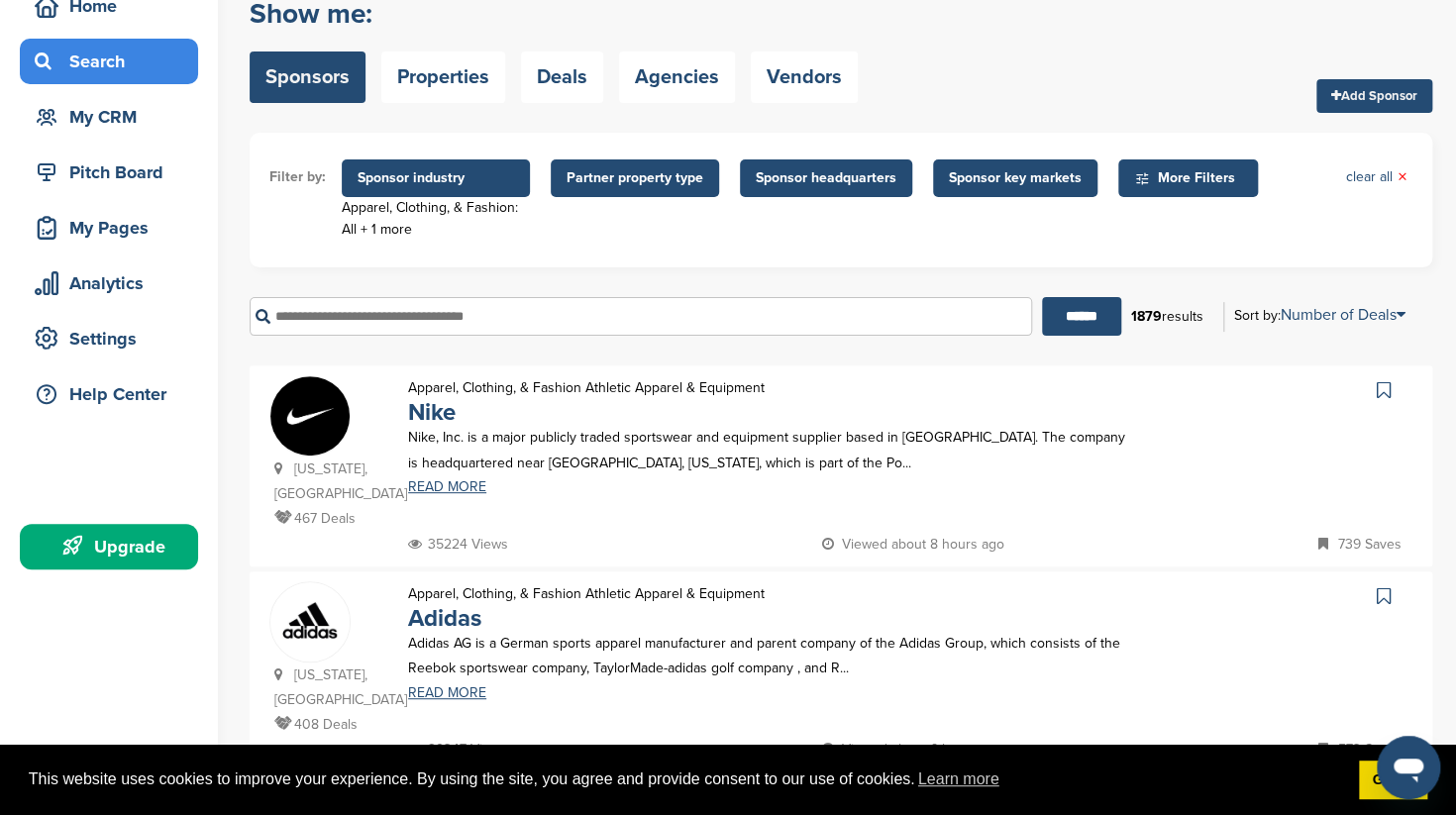 click on "Sponsor key markets" at bounding box center [1015, 178] 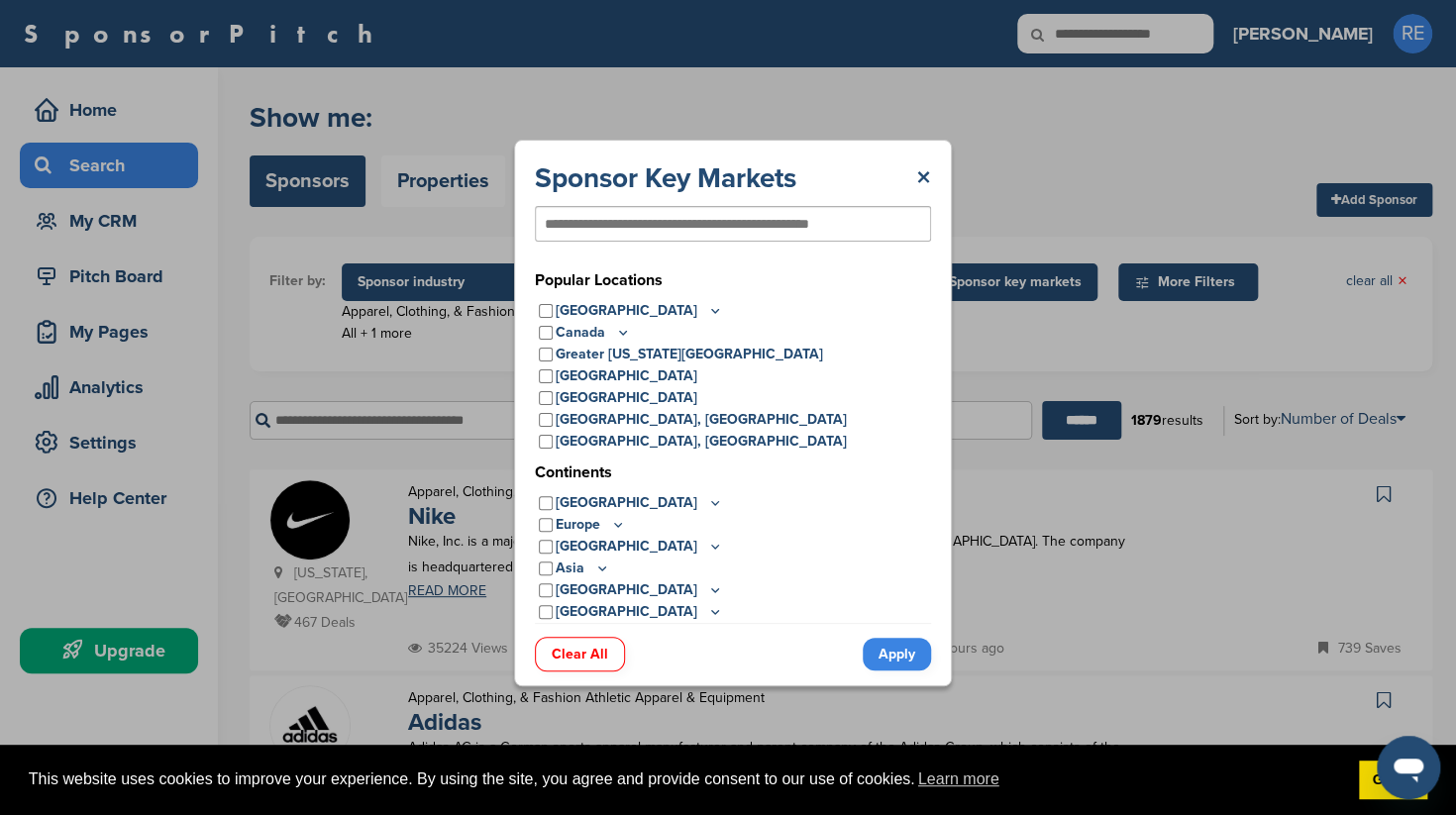 scroll, scrollTop: 0, scrollLeft: 0, axis: both 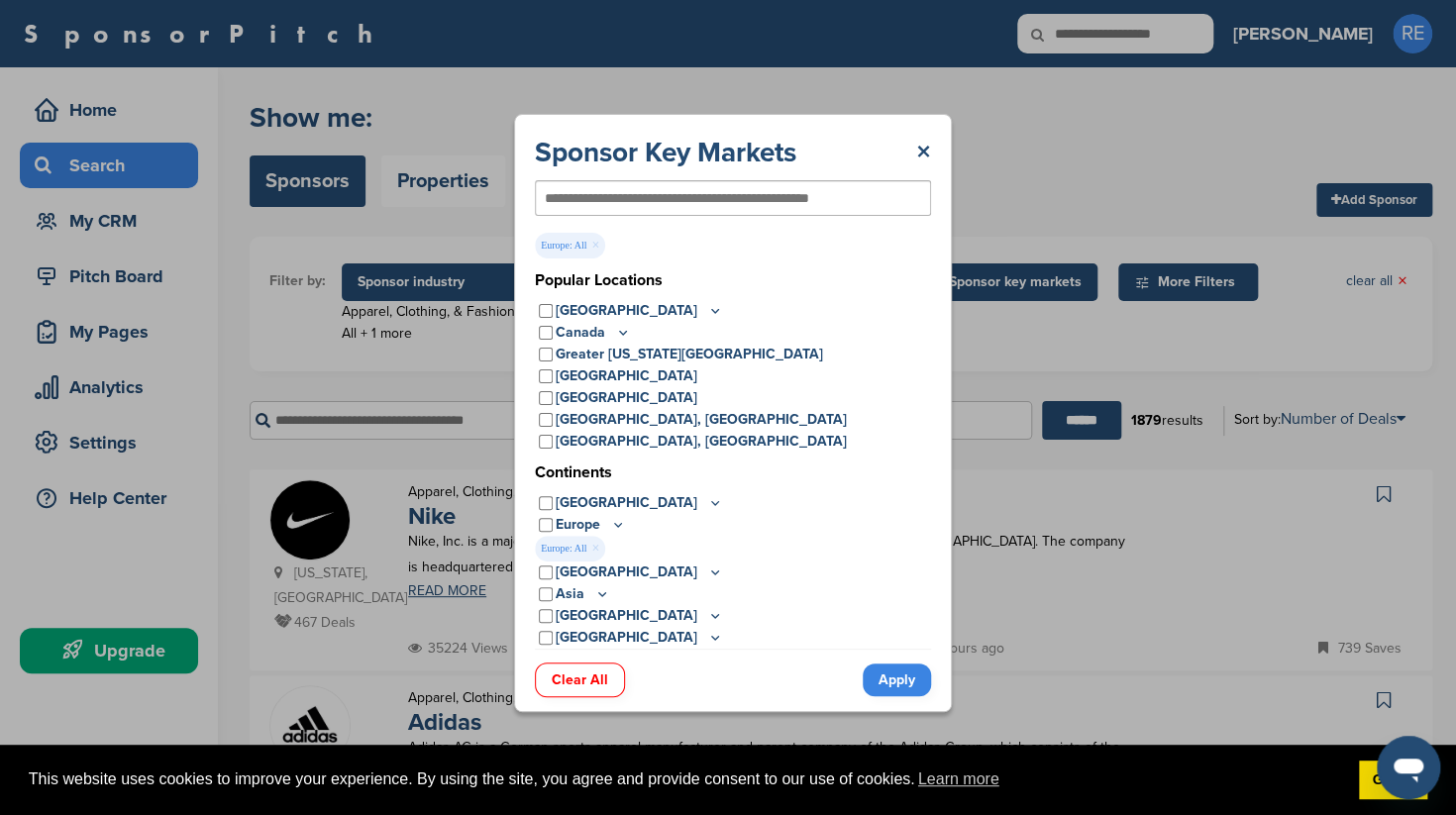 click 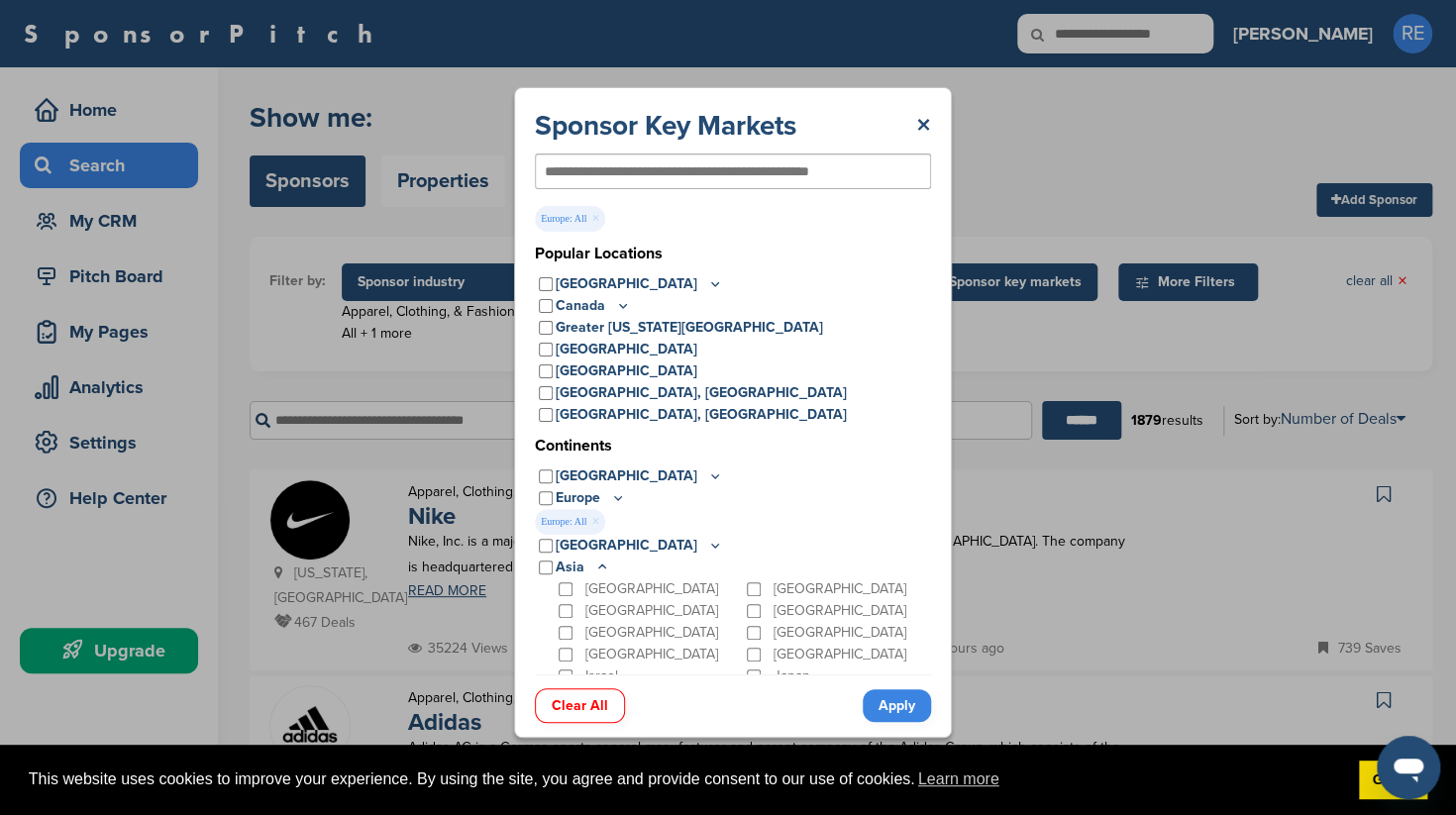 scroll, scrollTop: 95, scrollLeft: 0, axis: vertical 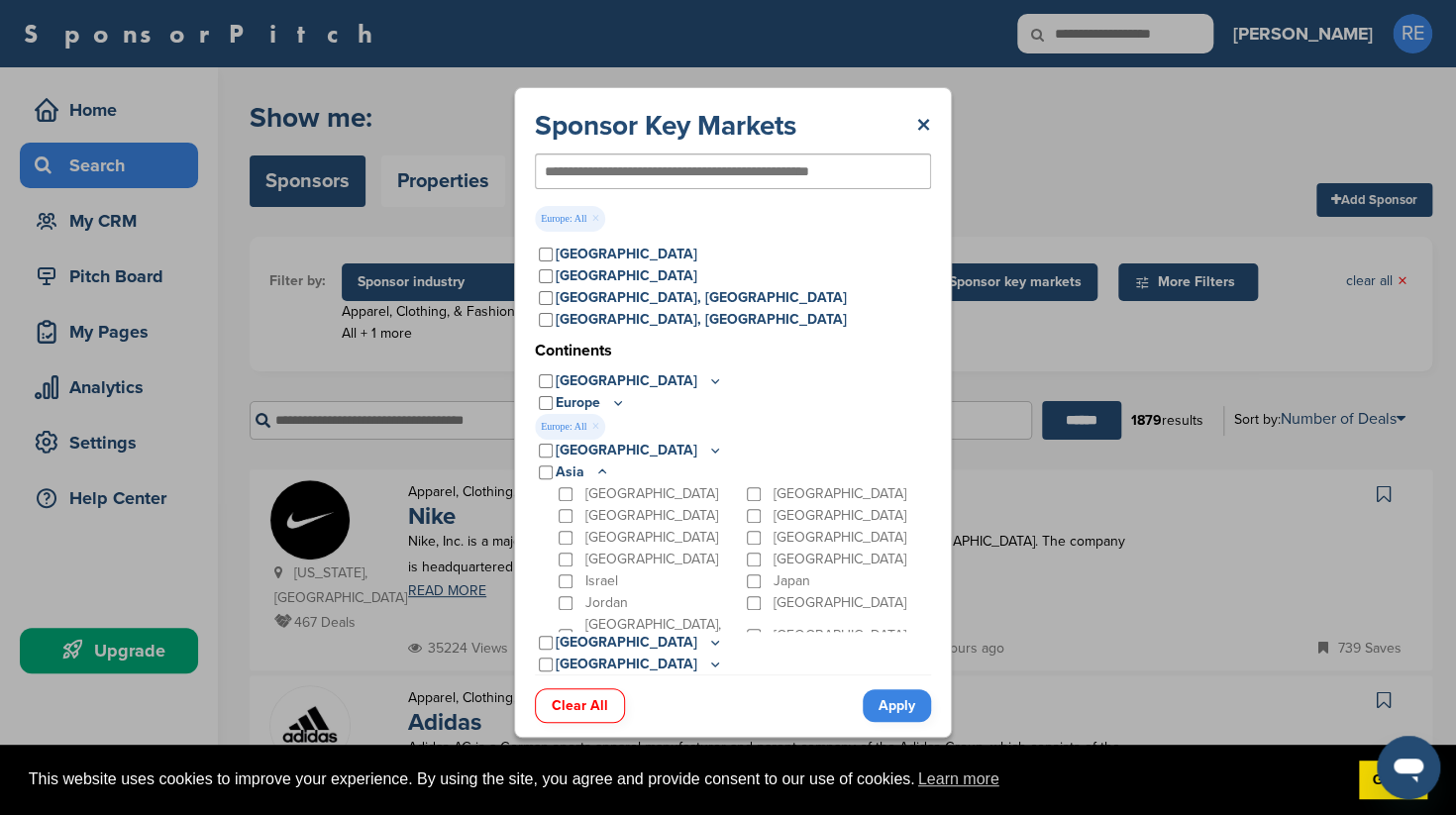 click on "Apply" at bounding box center [896, 705] 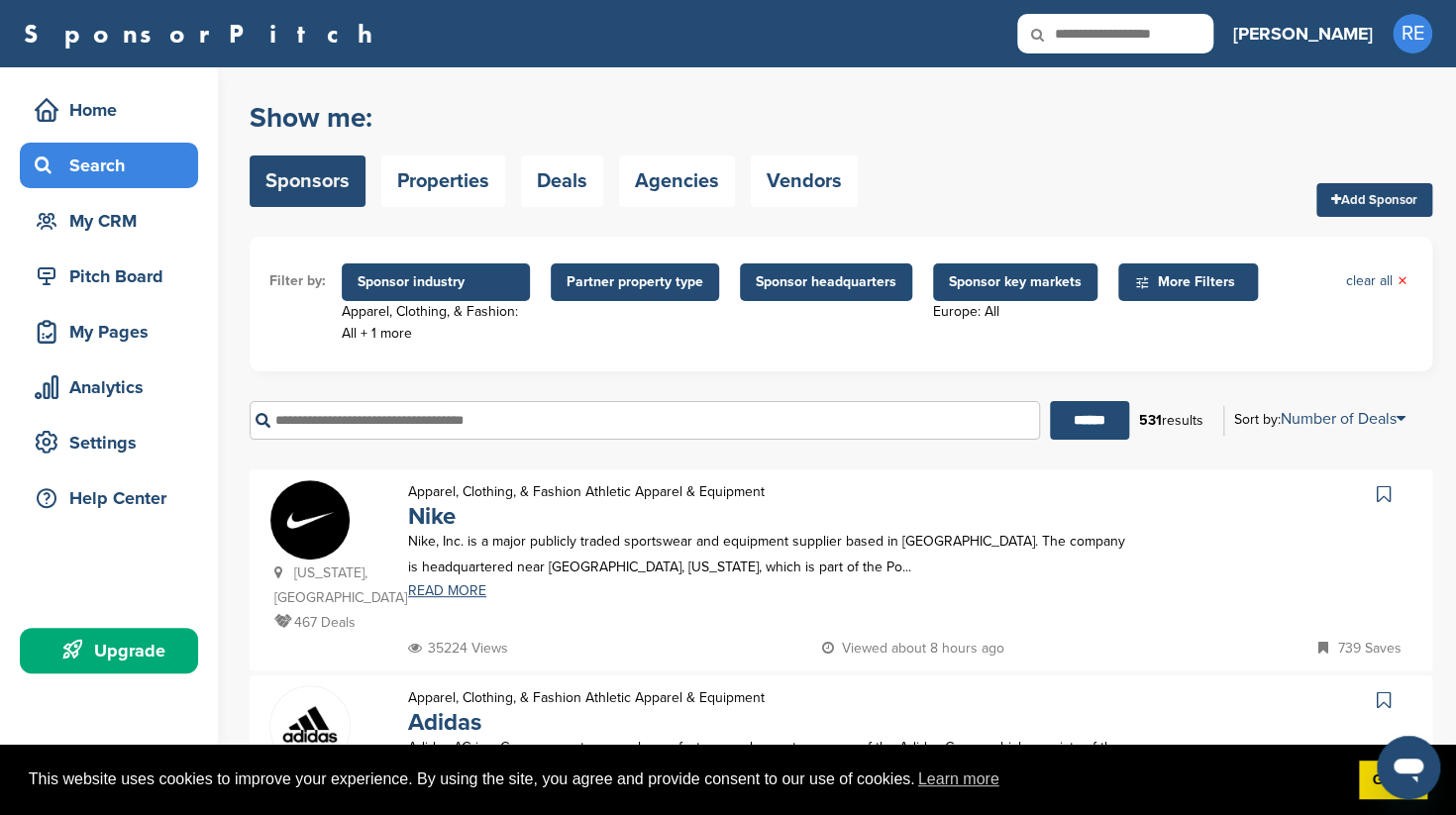 click on "Sponsor headquarters" at bounding box center [826, 282] 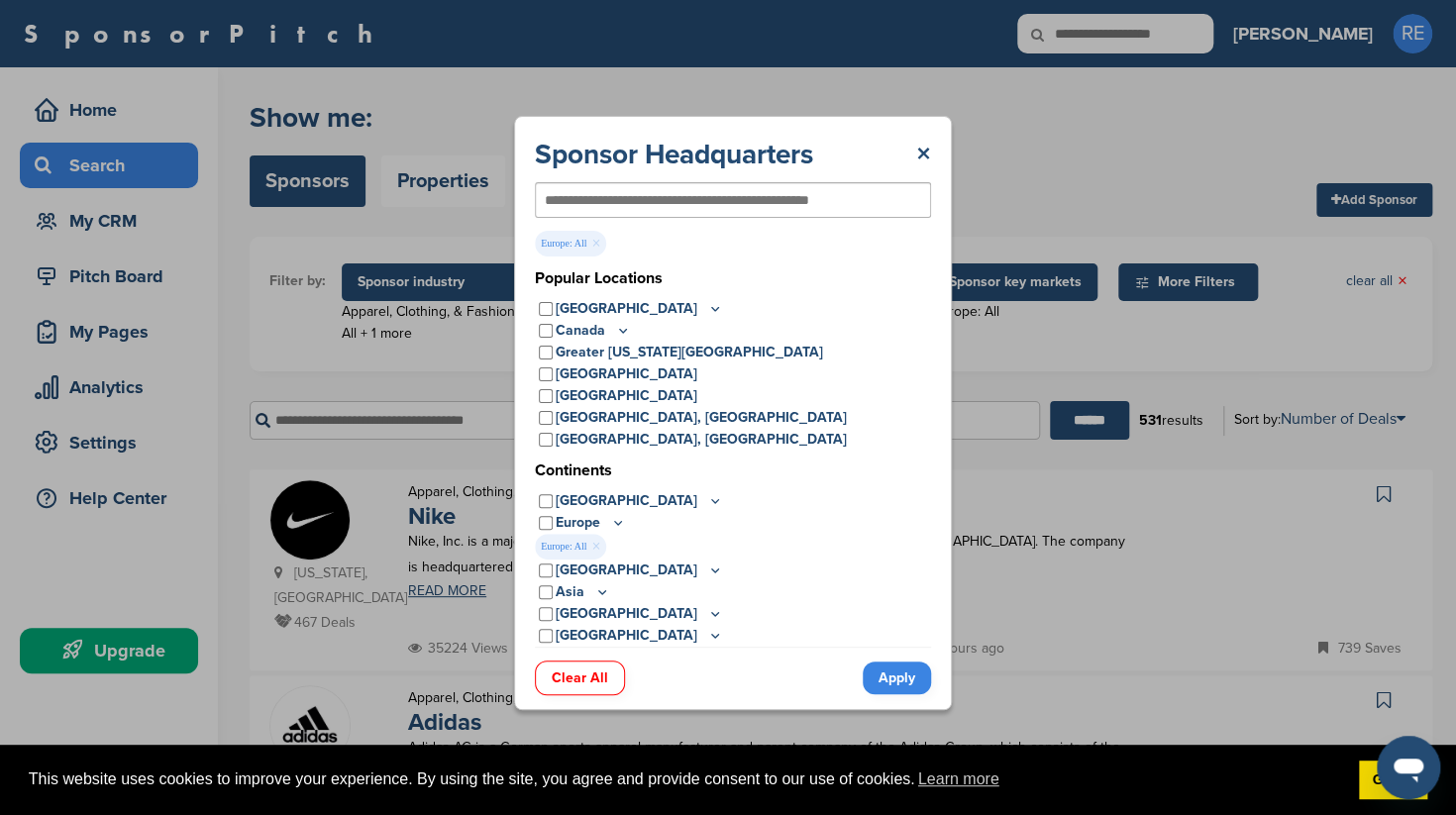 click 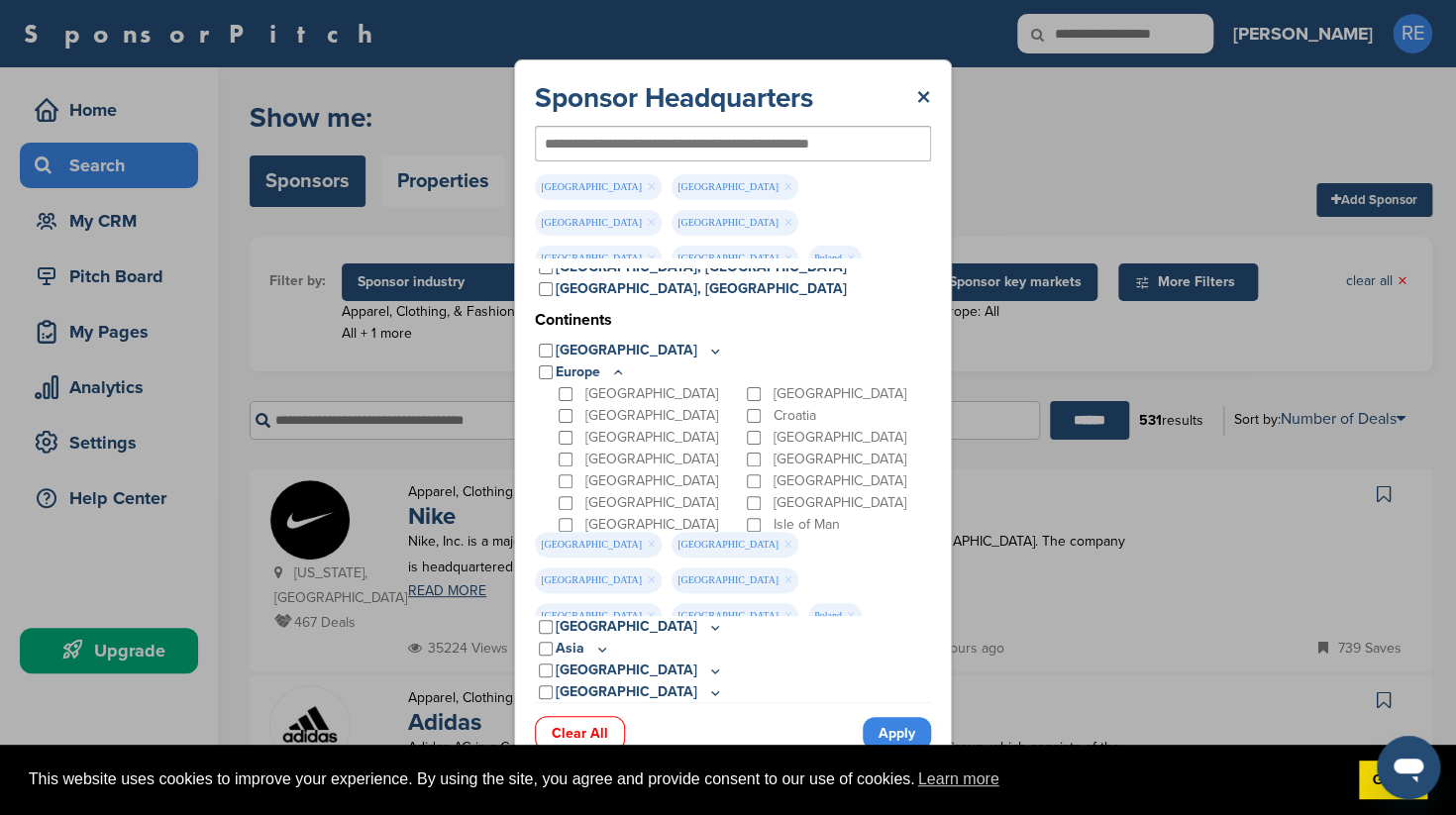 scroll, scrollTop: 153, scrollLeft: 0, axis: vertical 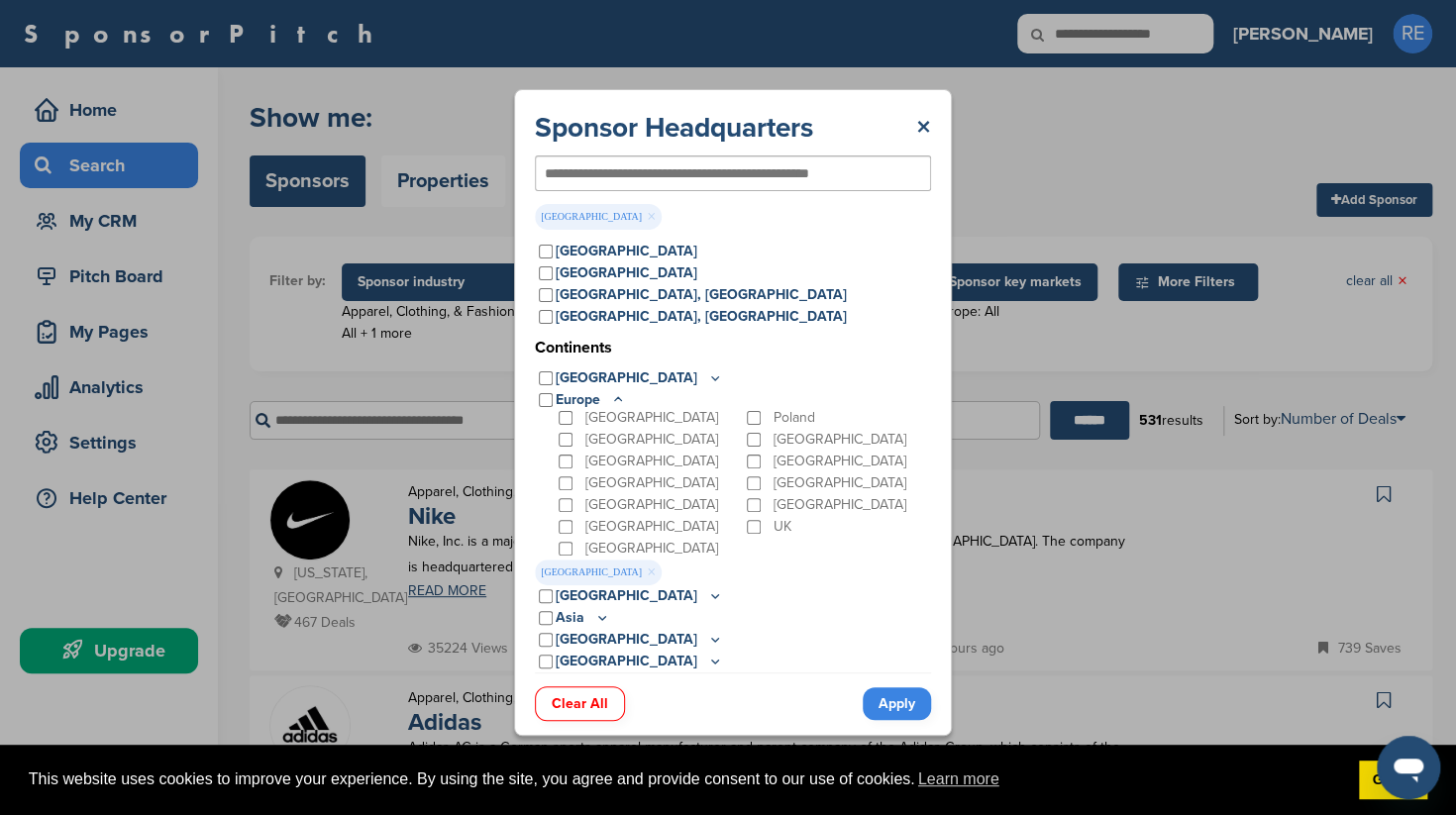 click on "Apply" at bounding box center (896, 703) 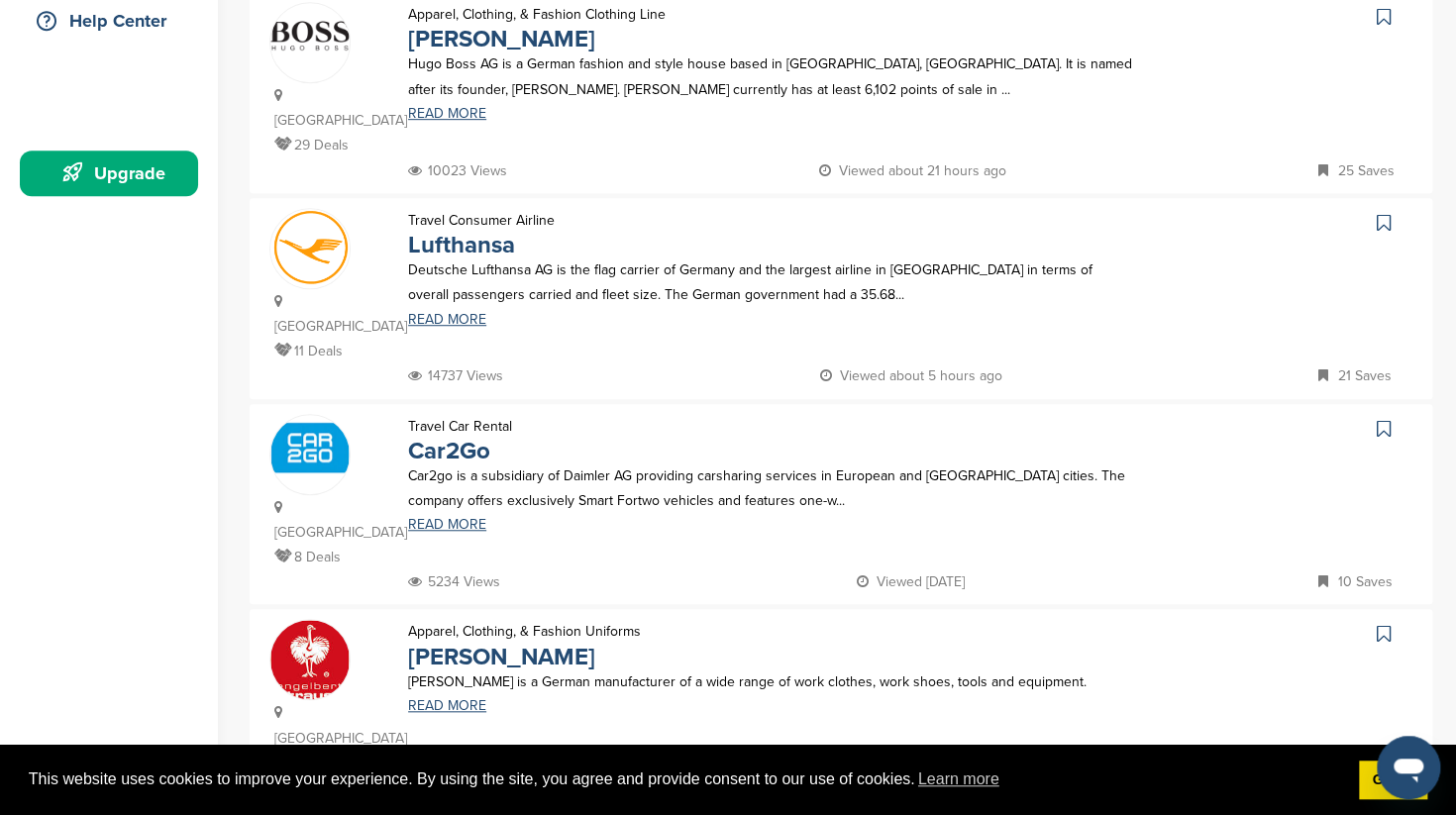 scroll, scrollTop: 313, scrollLeft: 0, axis: vertical 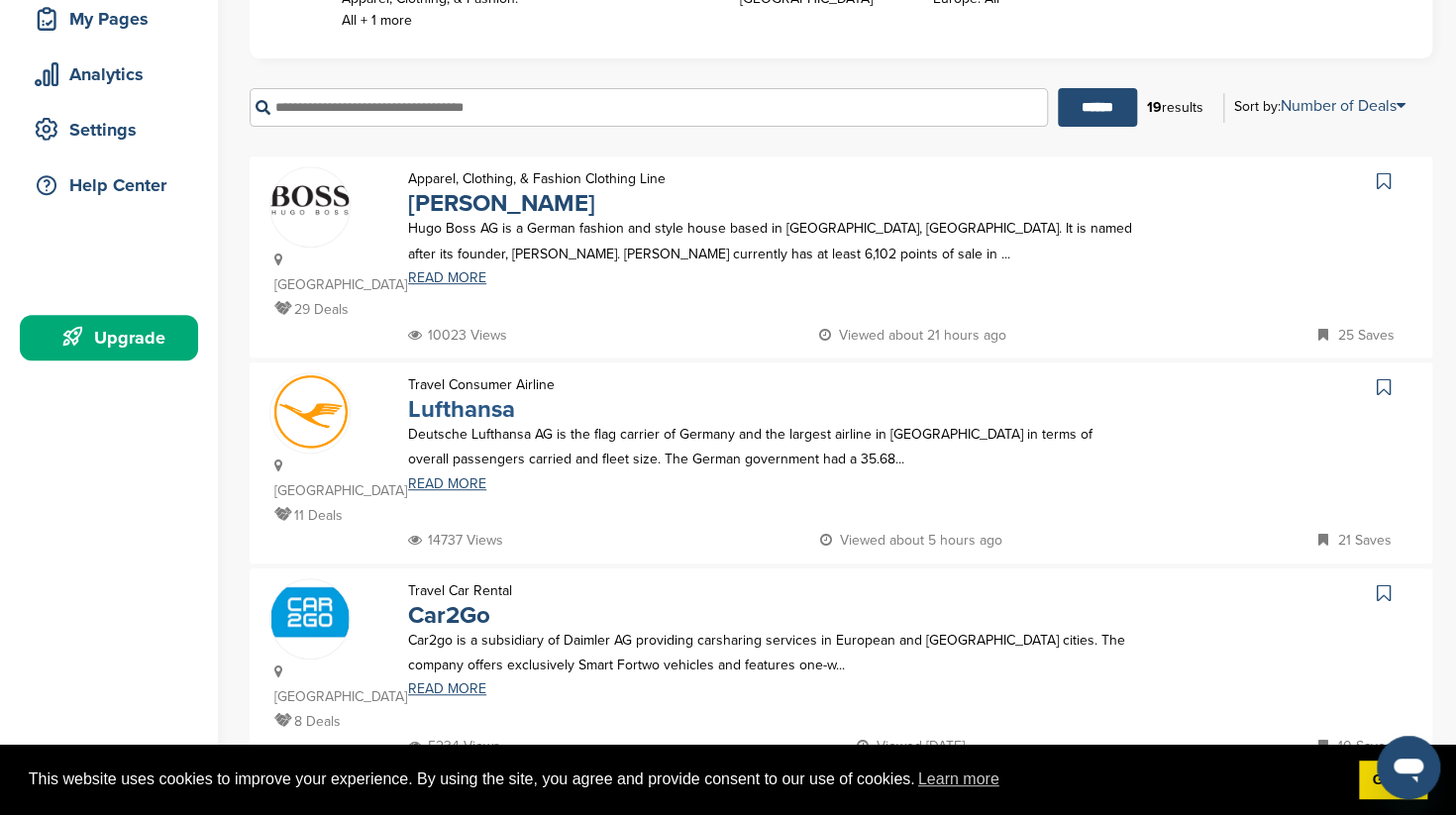 click on "Lufthansa" at bounding box center (462, 409) 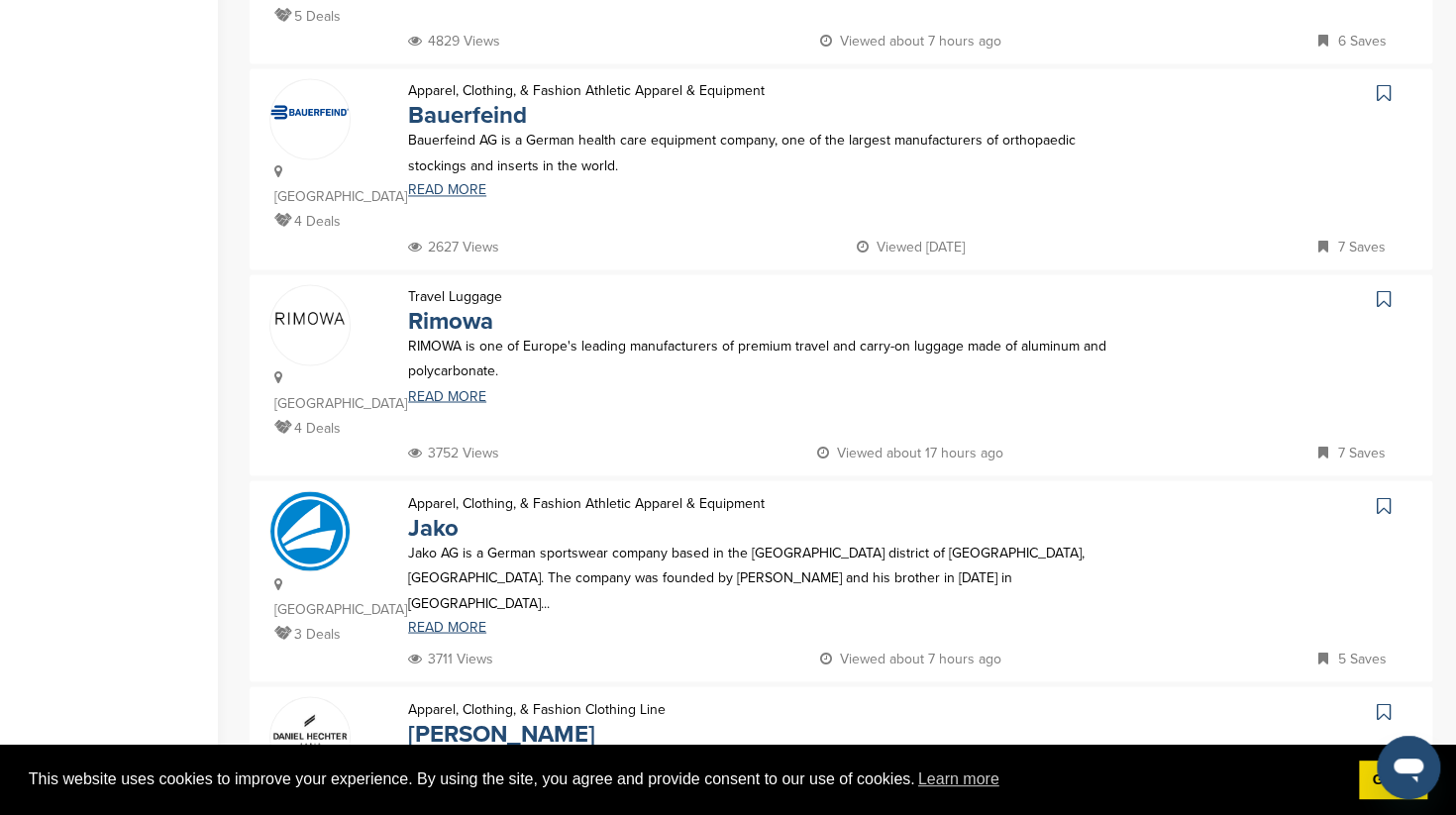 scroll, scrollTop: 1464, scrollLeft: 0, axis: vertical 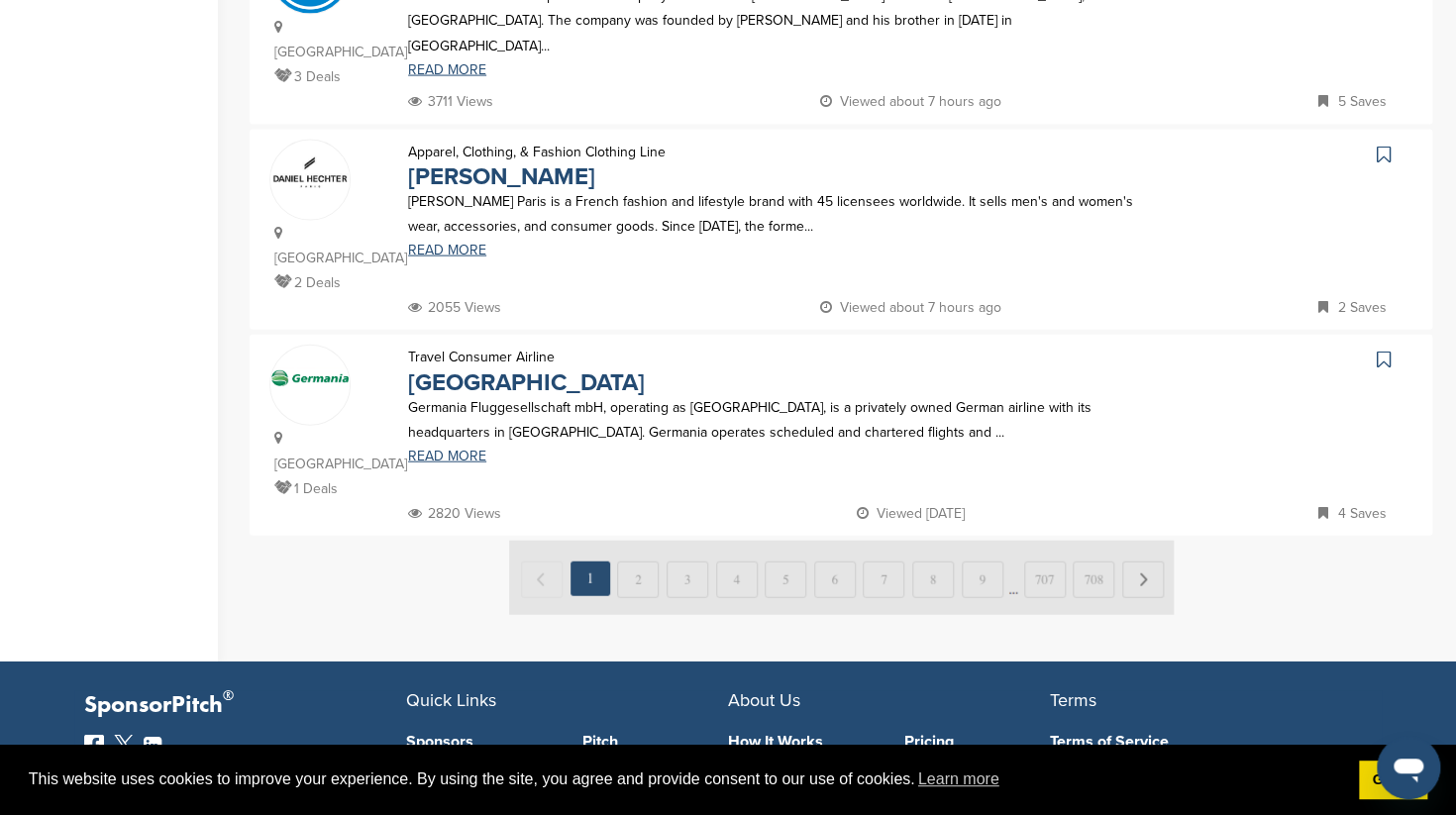 click at bounding box center (841, 577) 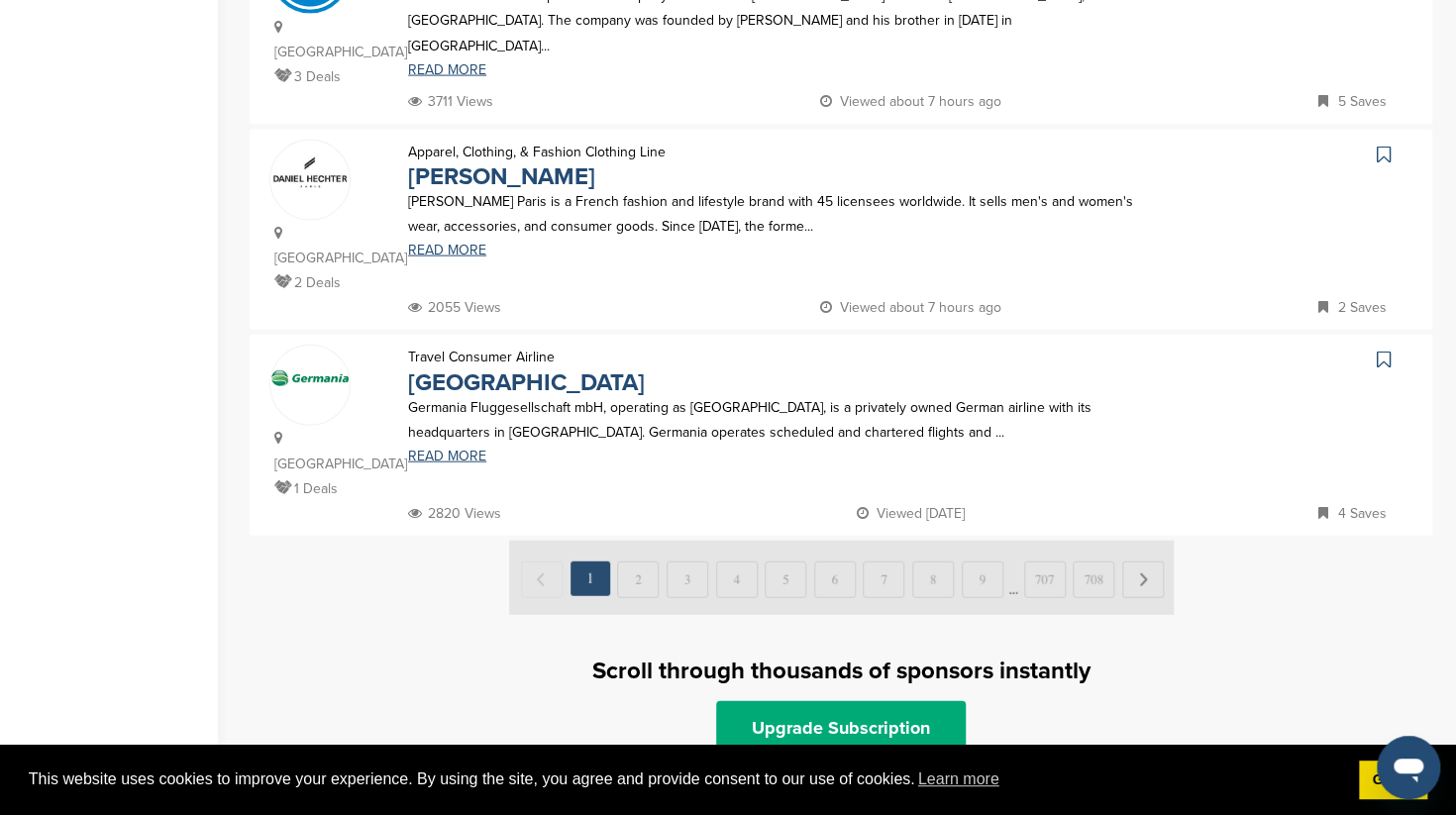 click at bounding box center (841, 577) 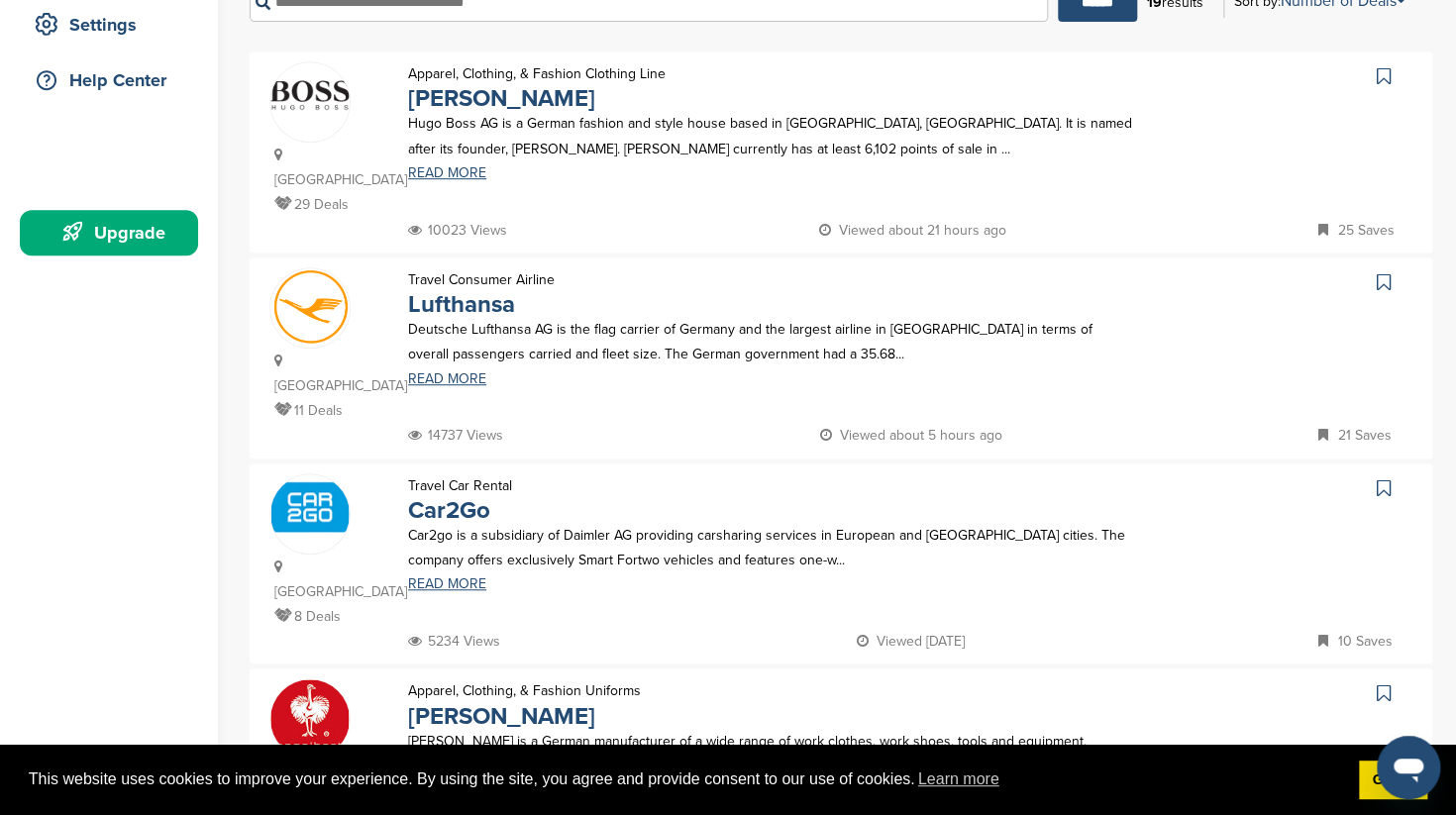 scroll, scrollTop: 0, scrollLeft: 0, axis: both 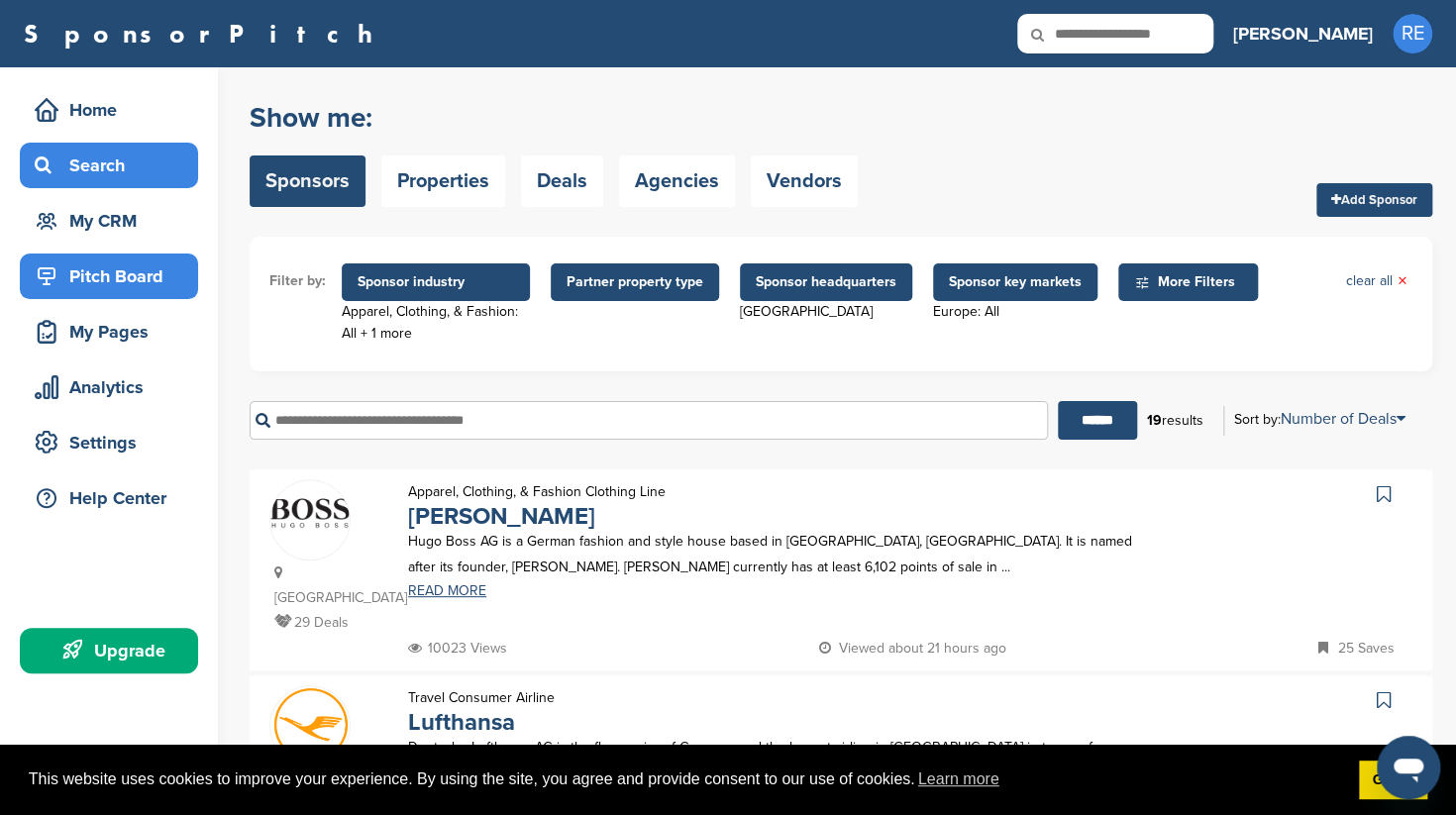 click on "Pitch Board" at bounding box center (114, 276) 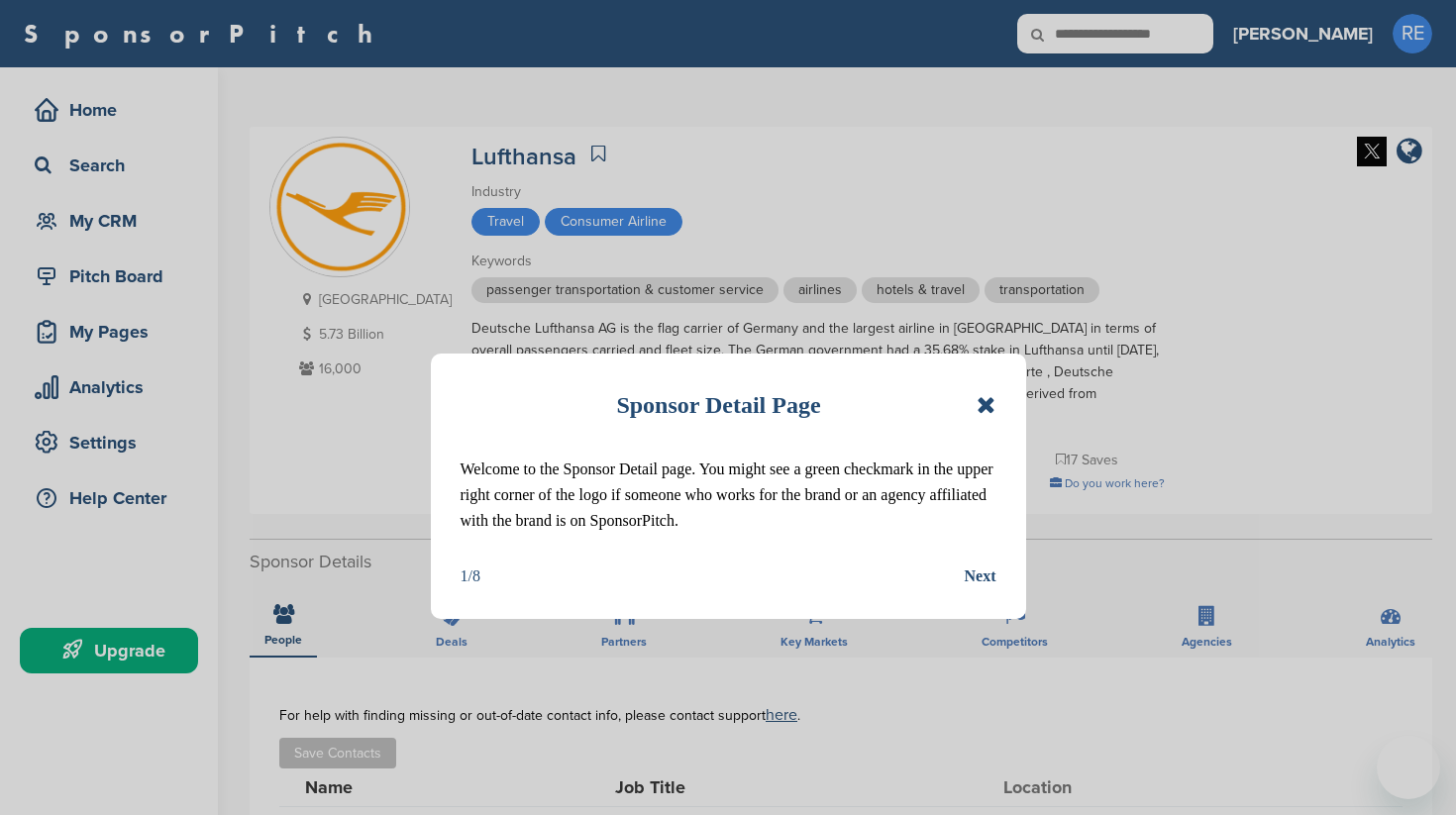 scroll, scrollTop: 0, scrollLeft: 0, axis: both 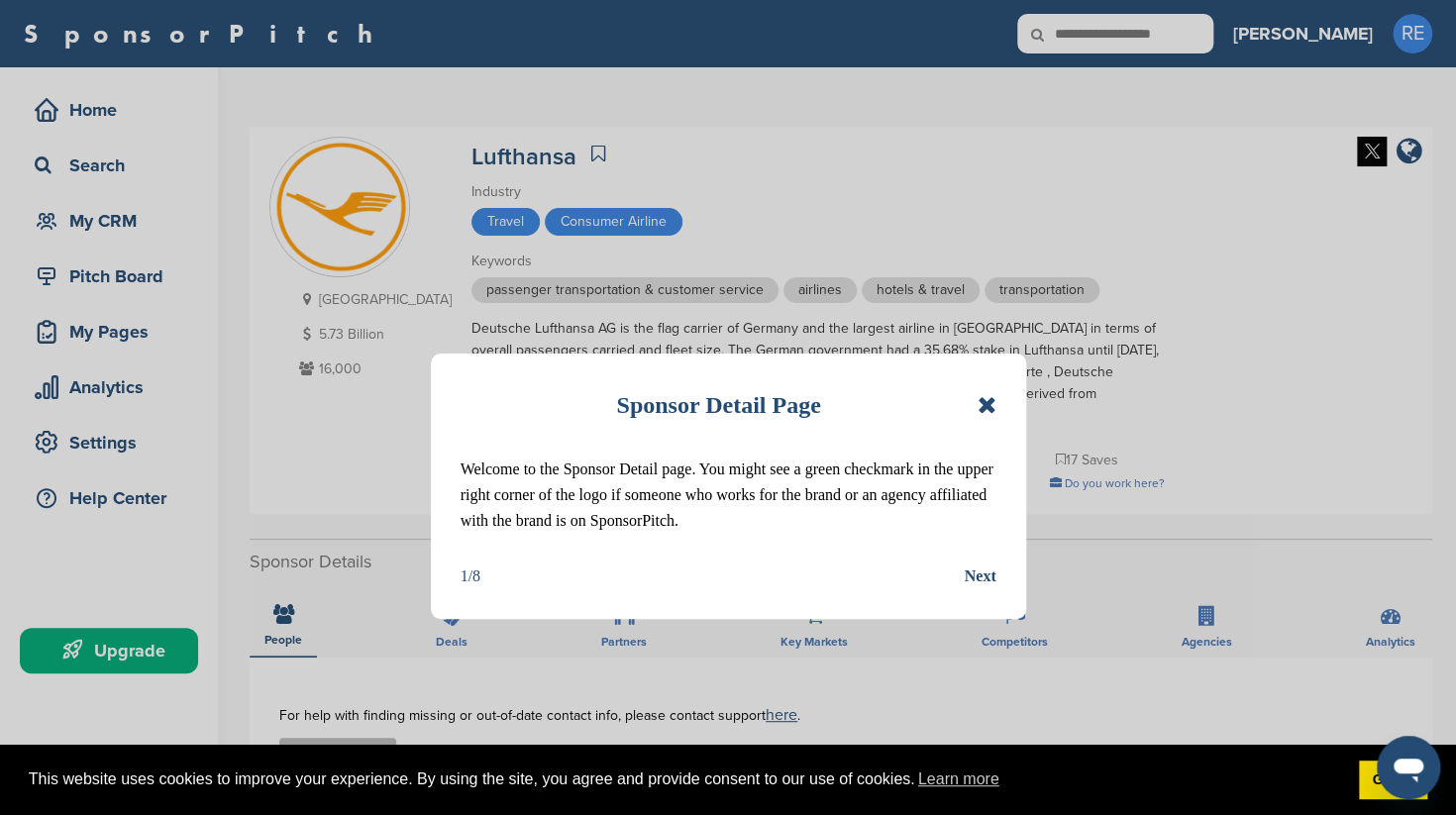 click at bounding box center [986, 405] 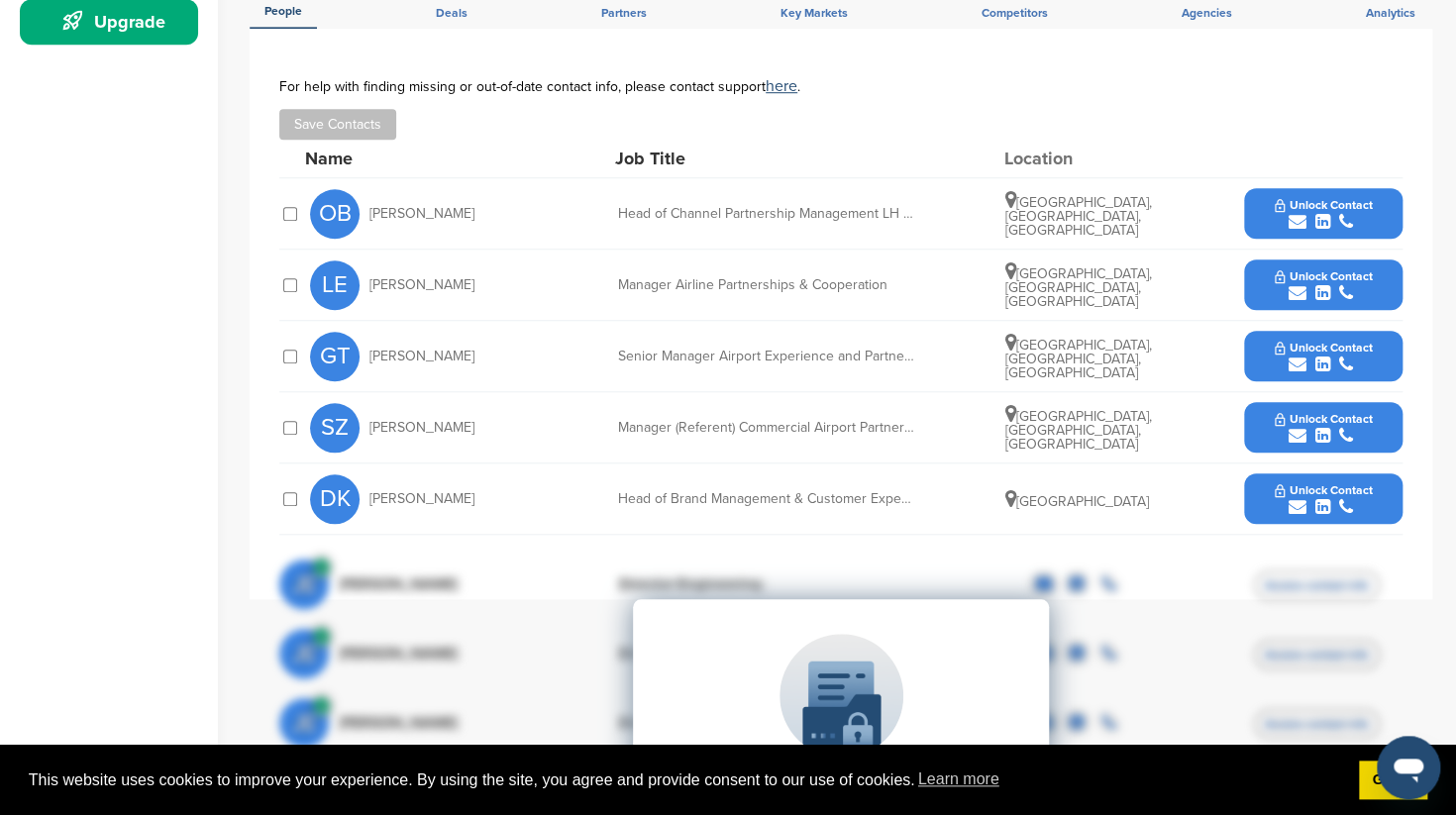 scroll, scrollTop: 523, scrollLeft: 0, axis: vertical 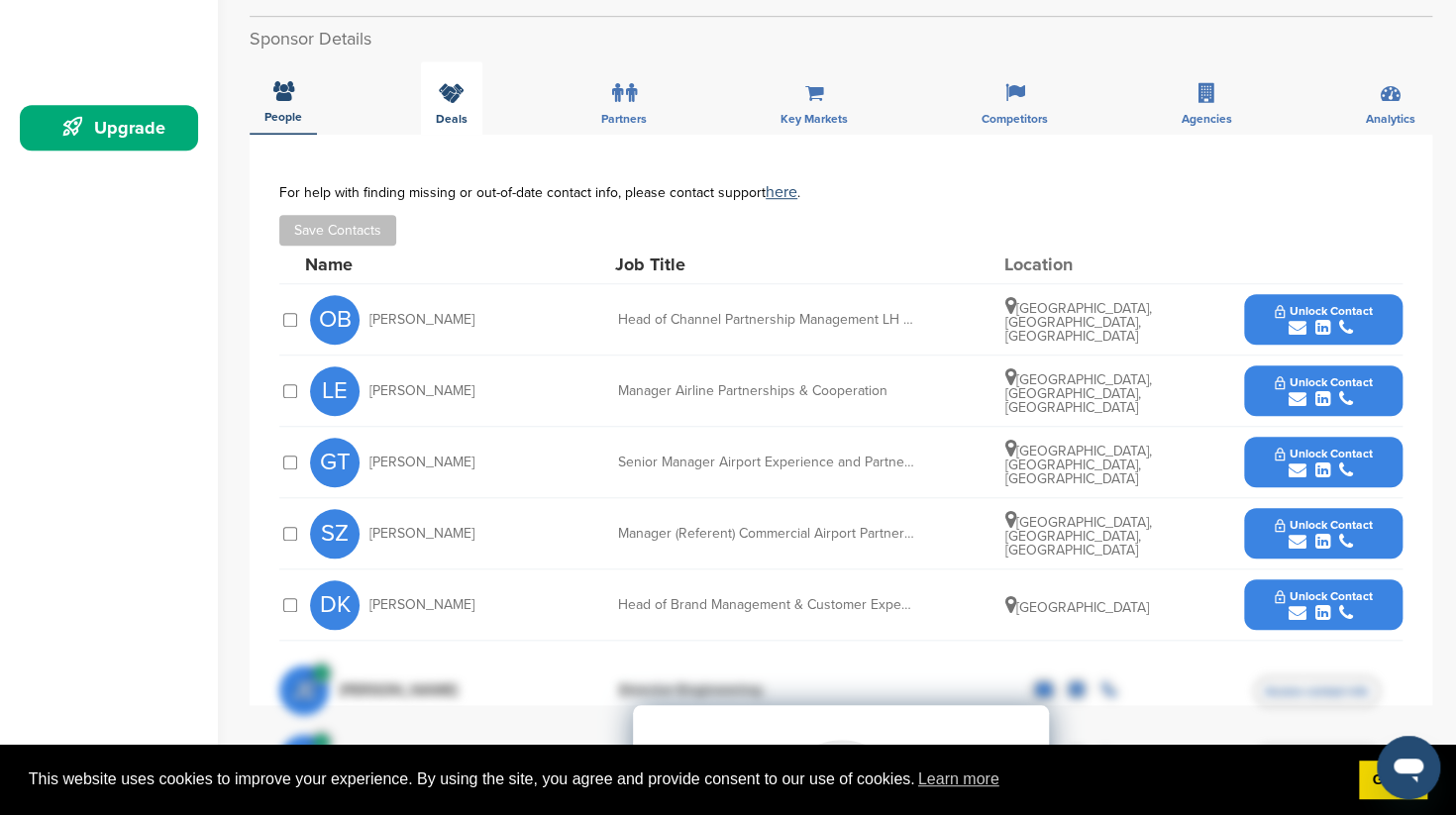 click at bounding box center [452, 93] 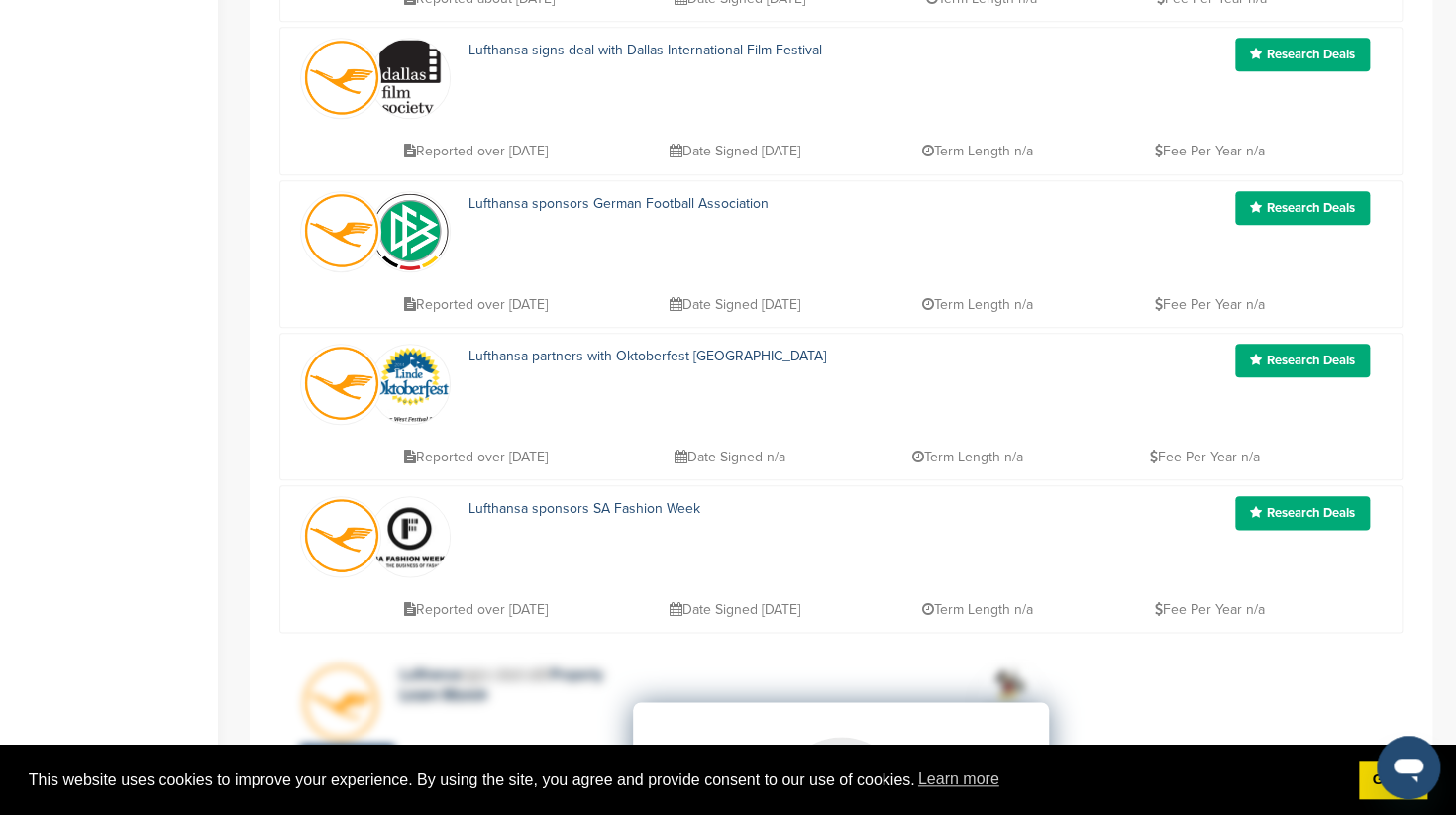 scroll, scrollTop: 523, scrollLeft: 0, axis: vertical 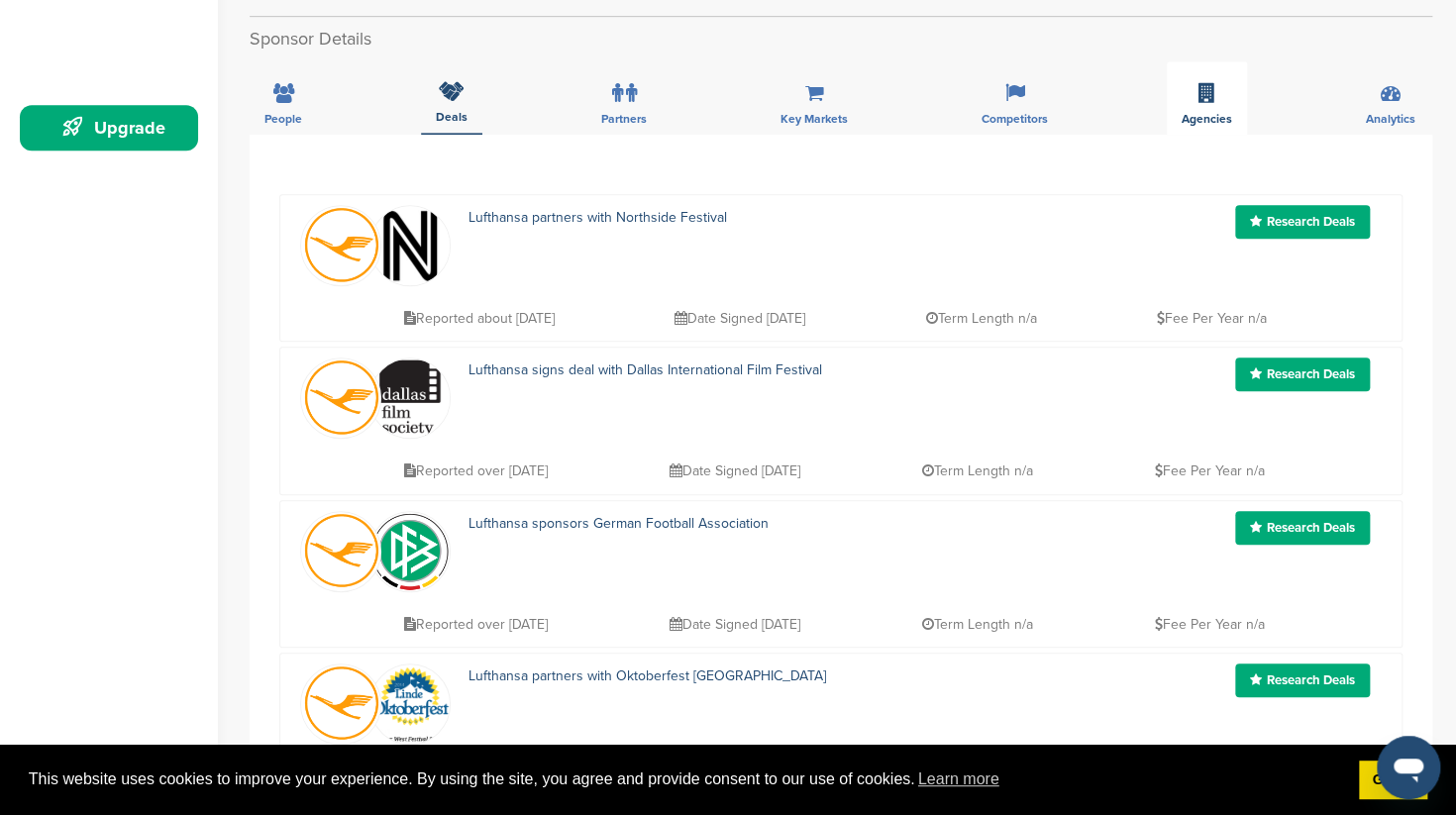click at bounding box center [1206, 93] 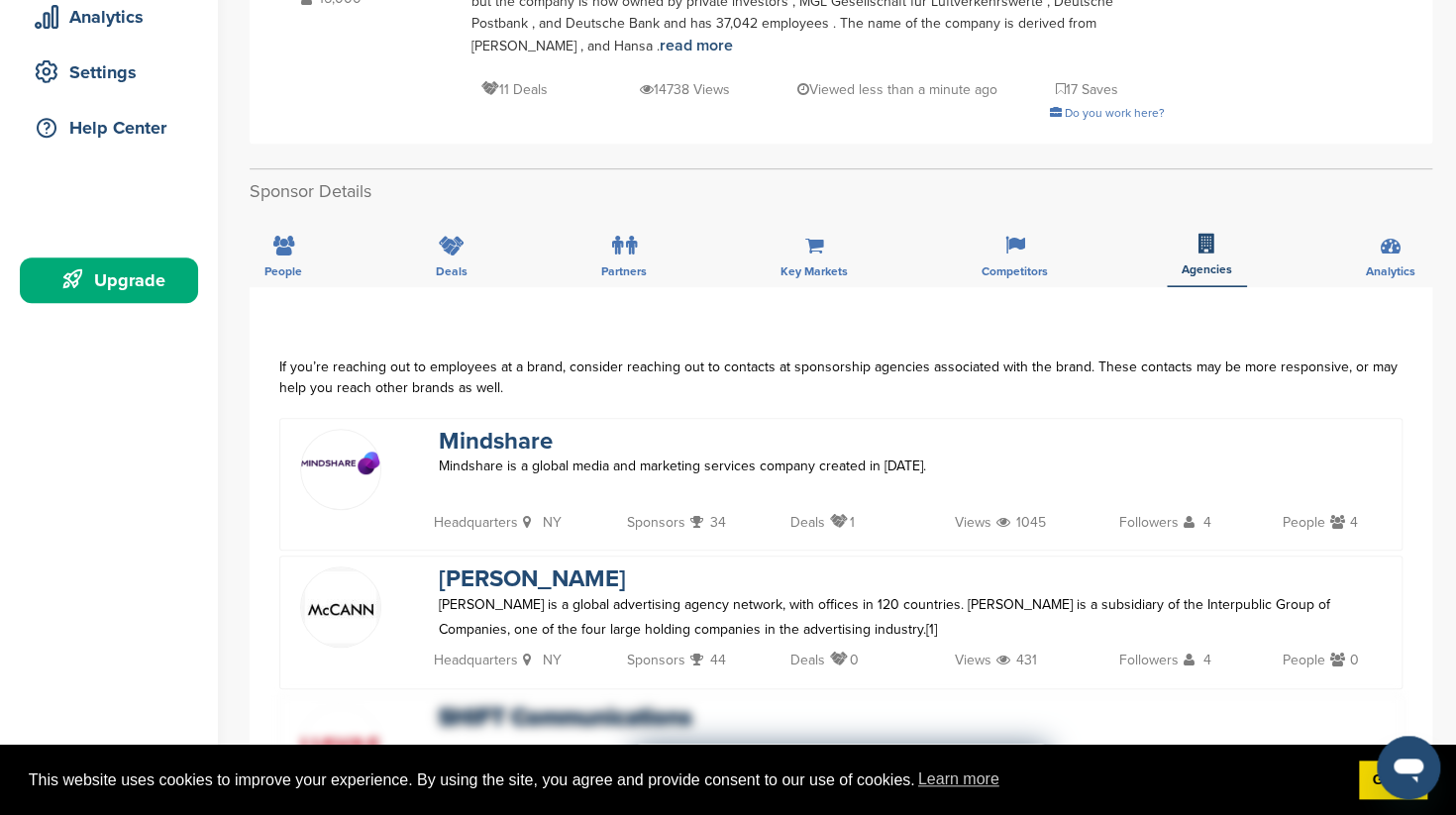 scroll, scrollTop: 313, scrollLeft: 0, axis: vertical 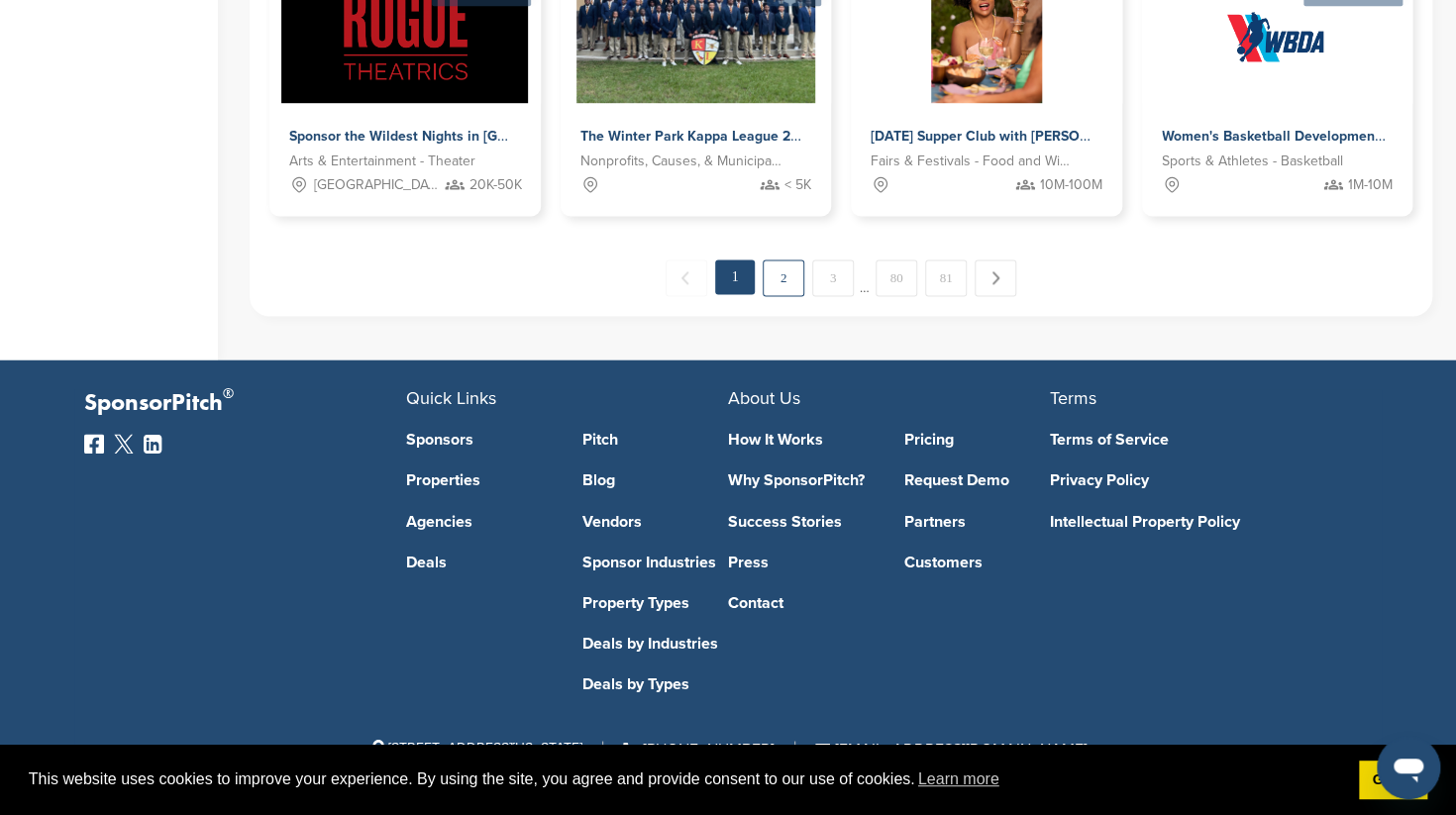 click on "2" at bounding box center (783, 277) 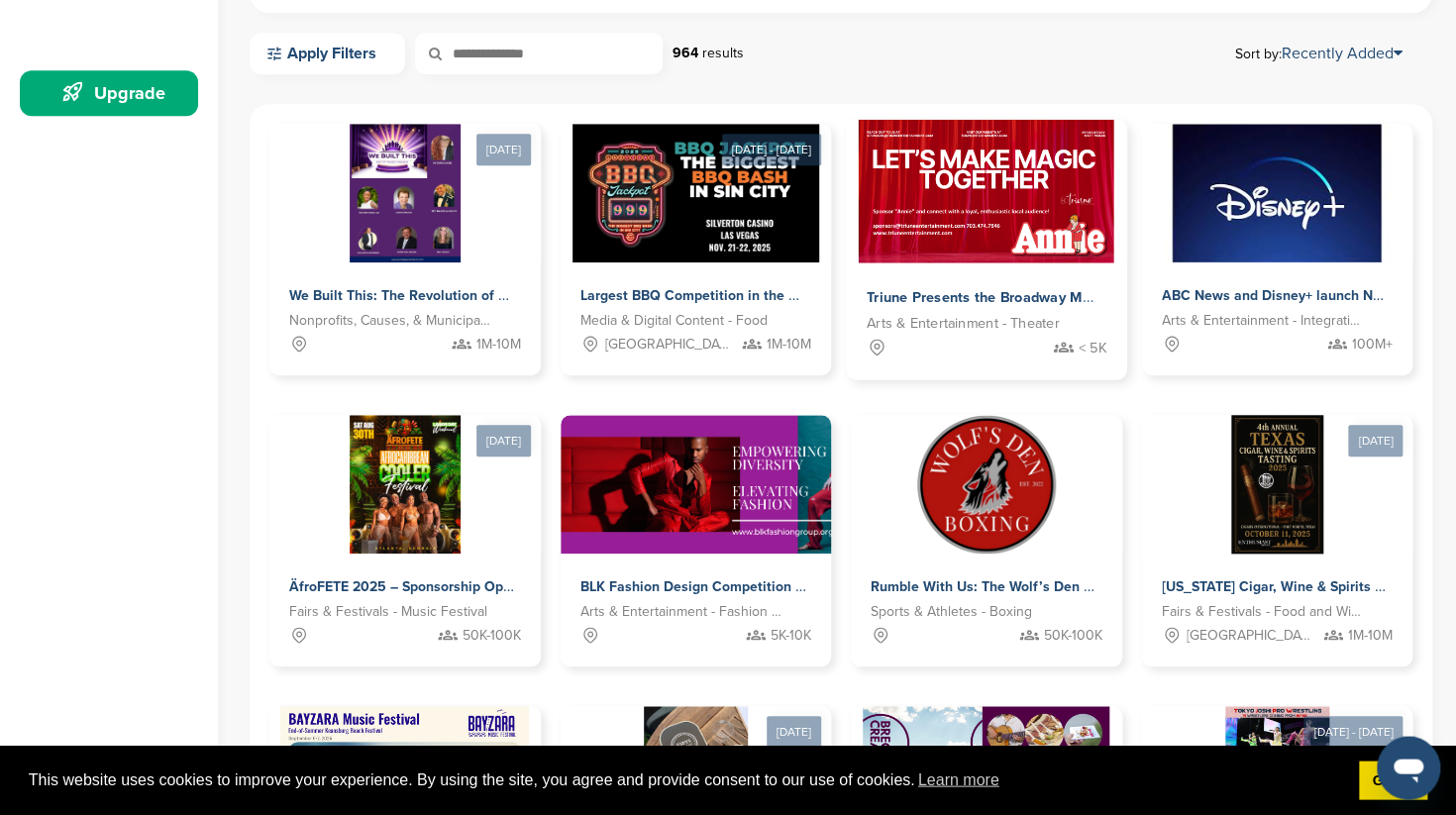scroll, scrollTop: 560, scrollLeft: 0, axis: vertical 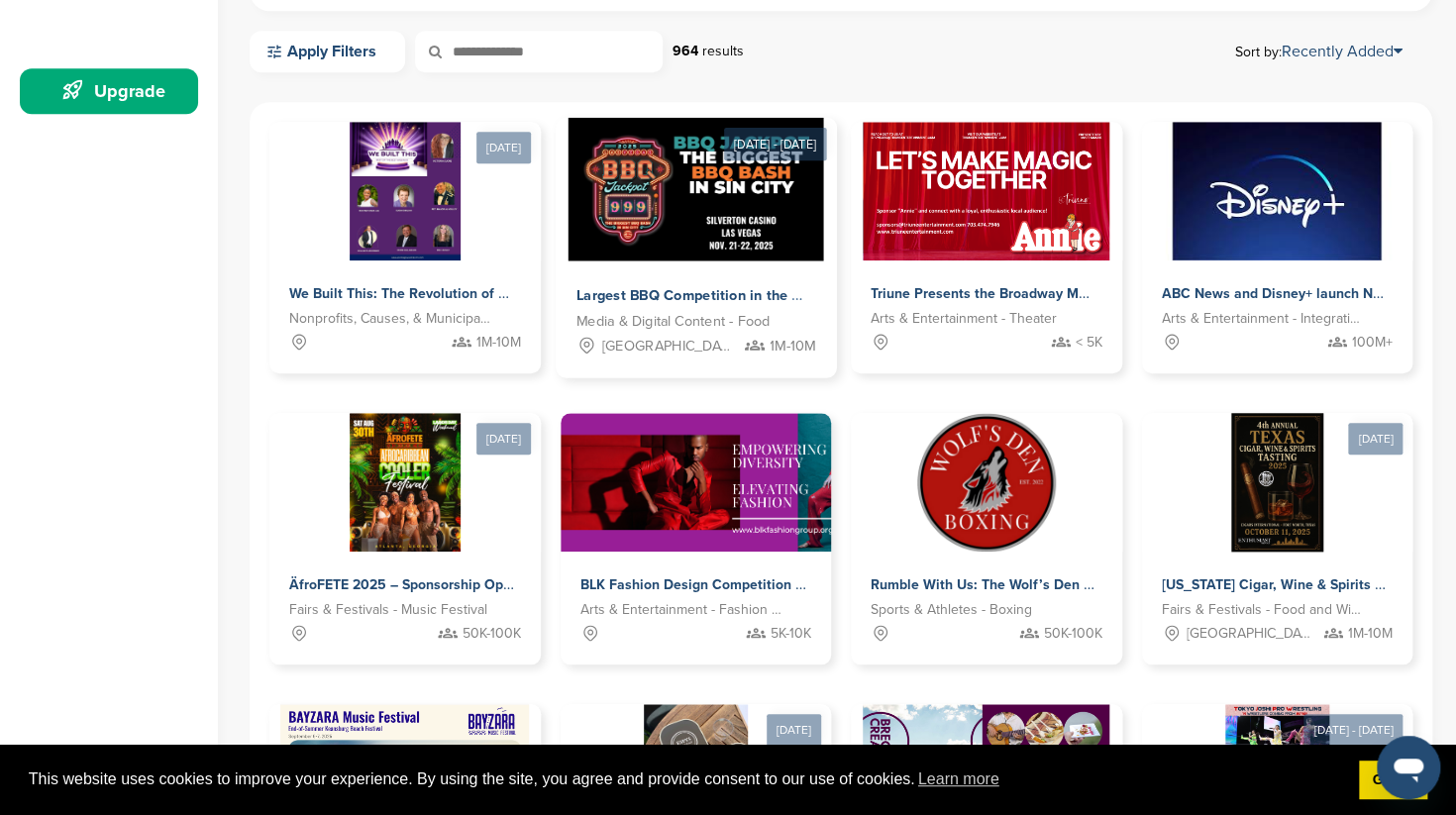 click at bounding box center [695, 189] 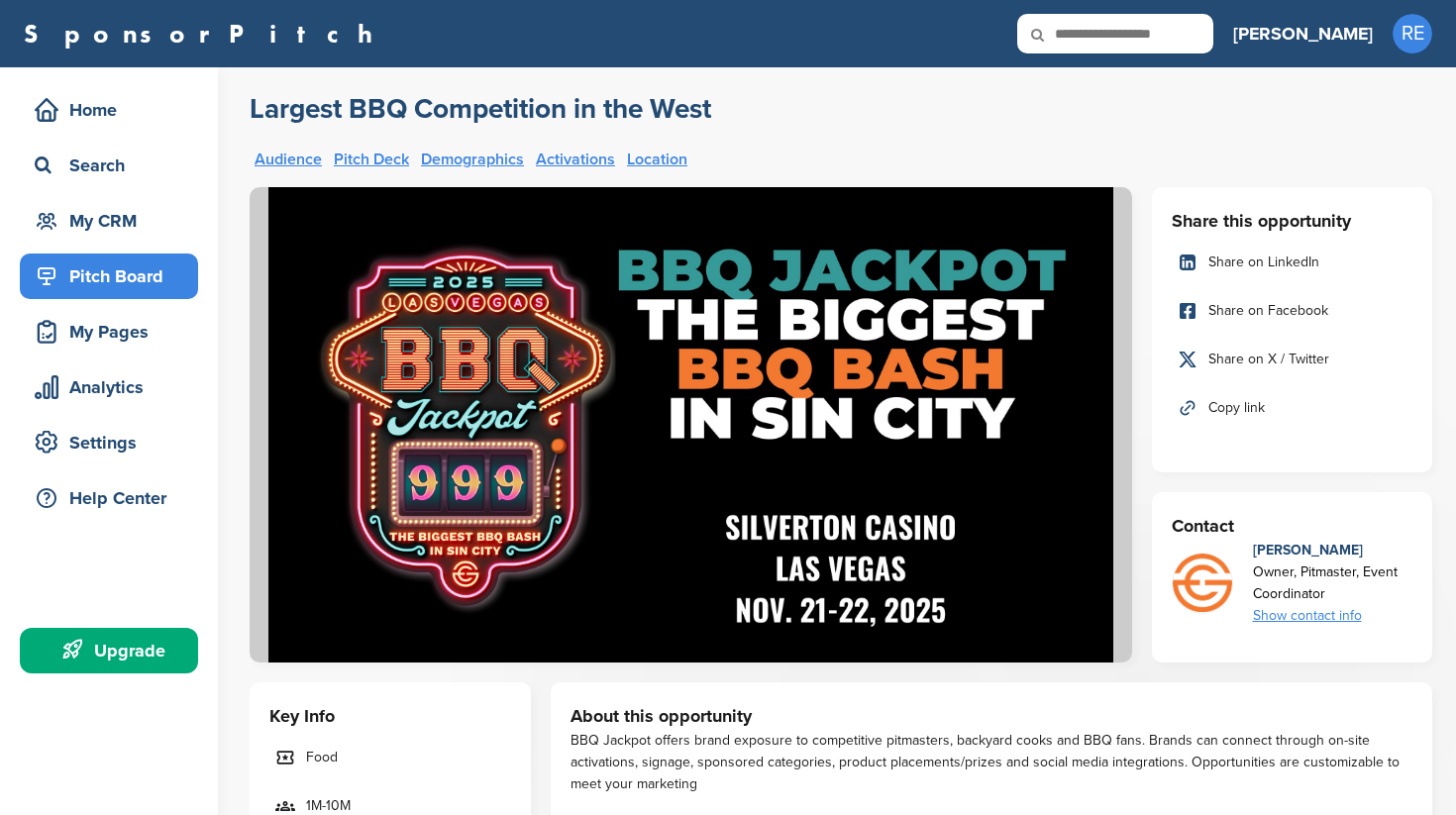 scroll, scrollTop: 209, scrollLeft: 0, axis: vertical 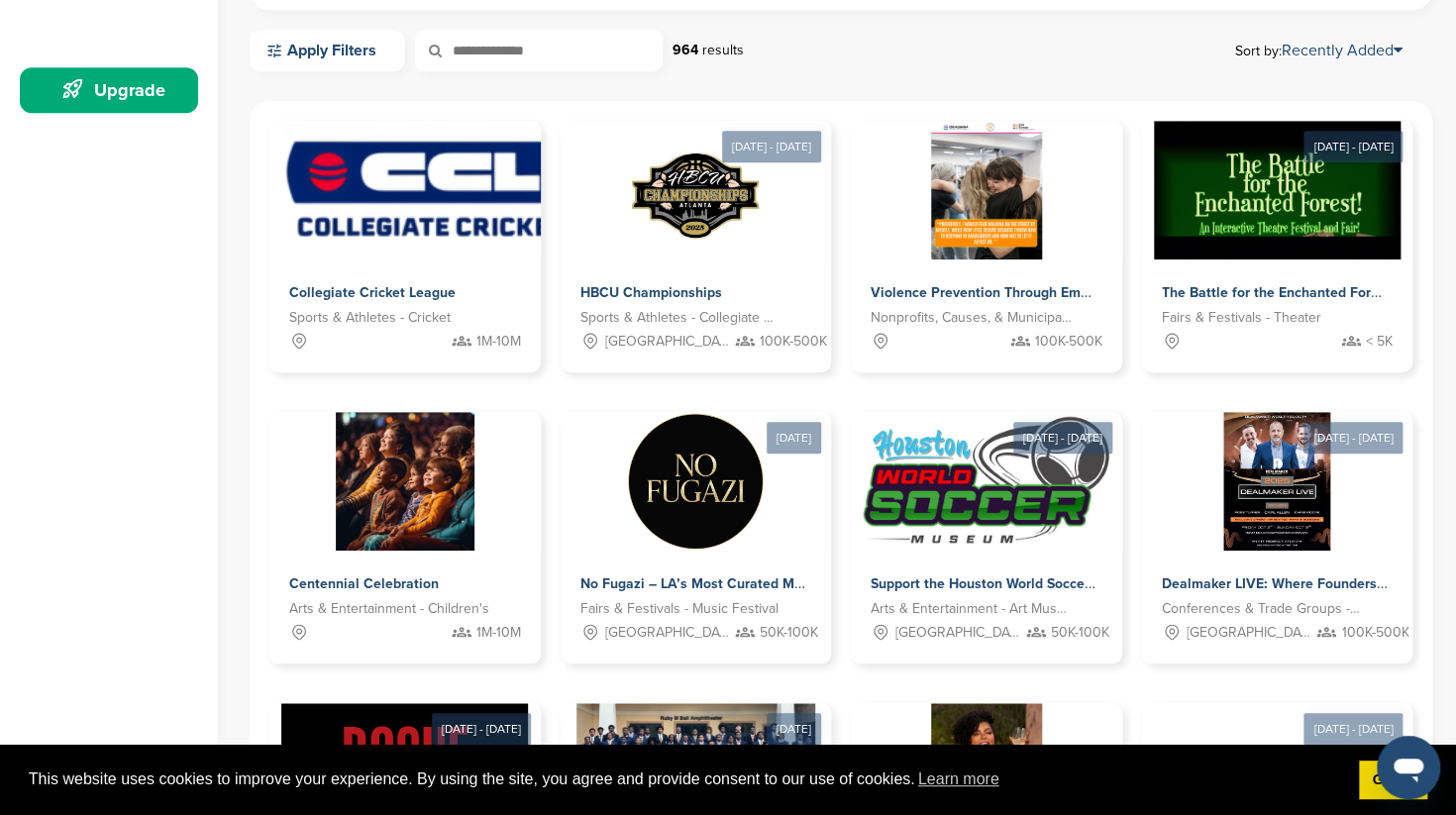 click at bounding box center [539, 51] 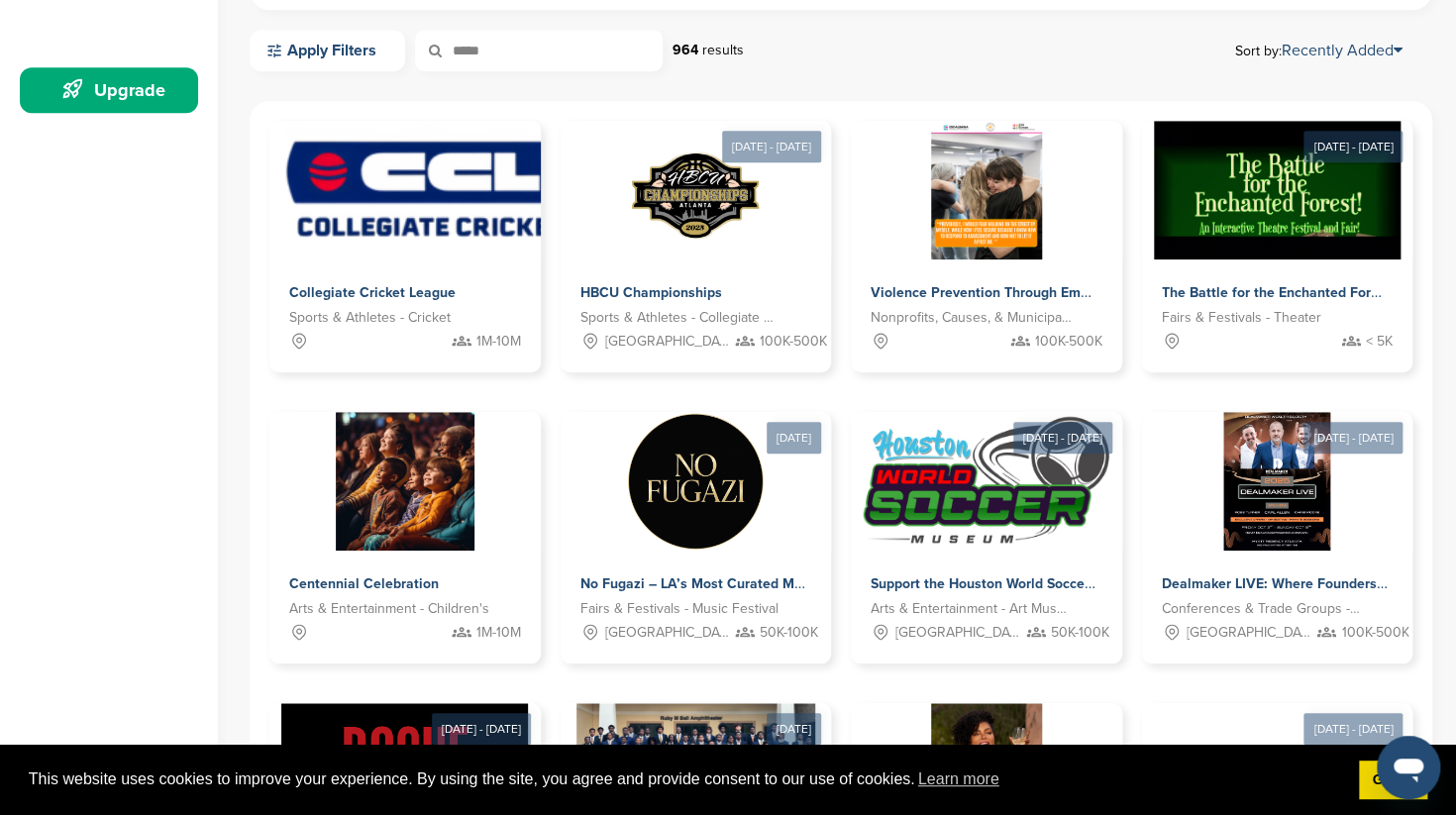 type on "*****" 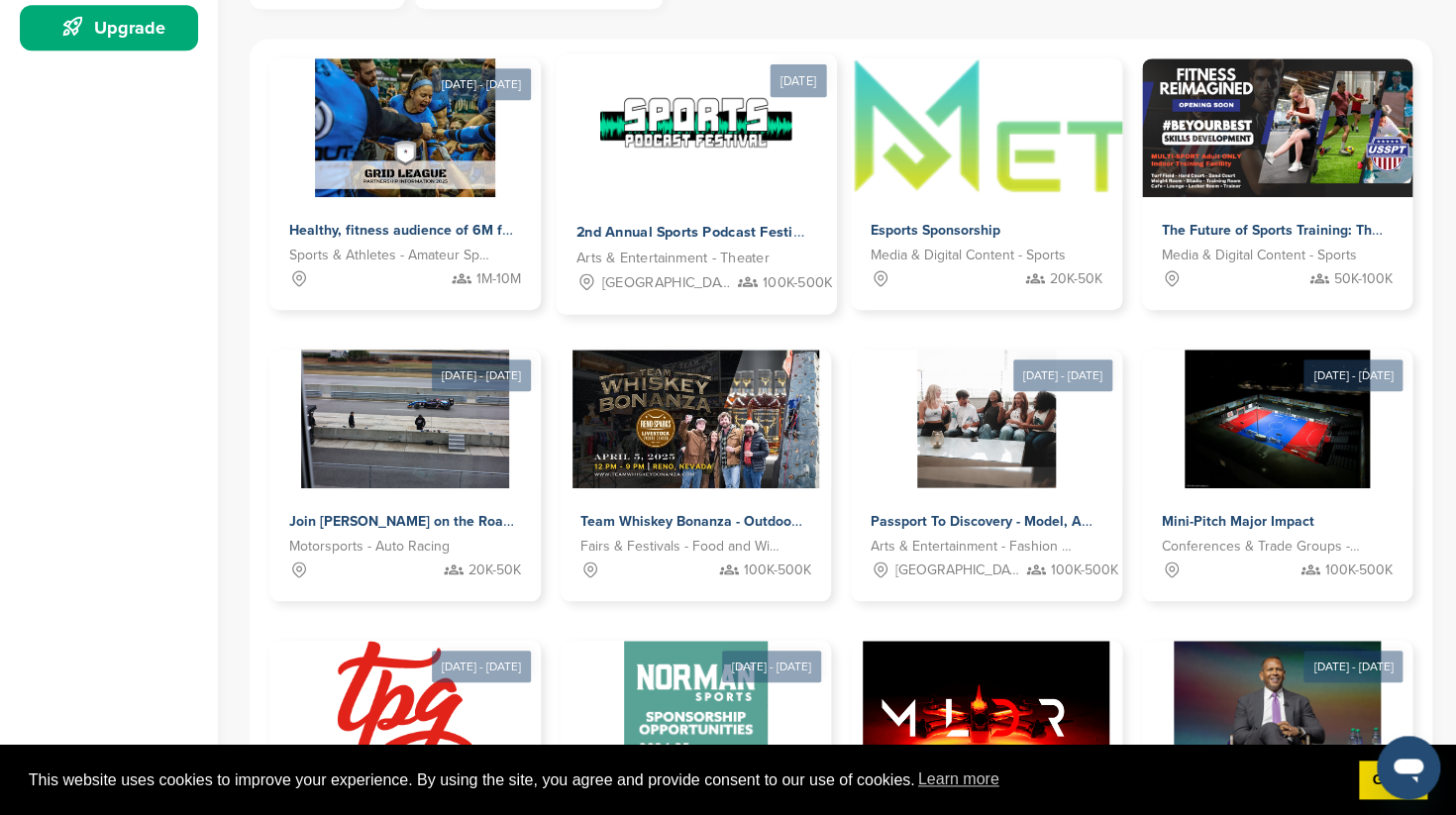 scroll, scrollTop: 664, scrollLeft: 0, axis: vertical 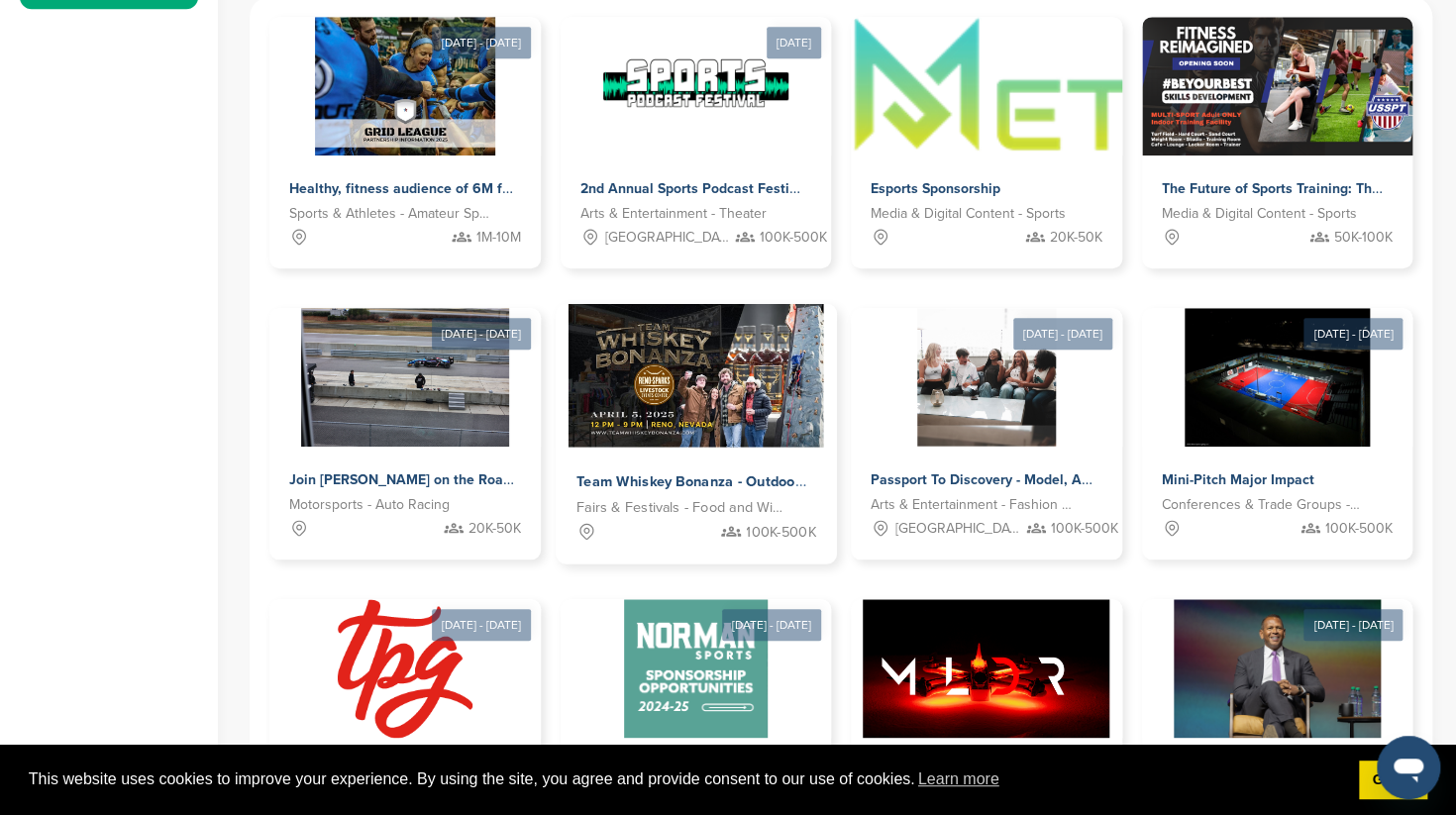 click at bounding box center [695, 375] 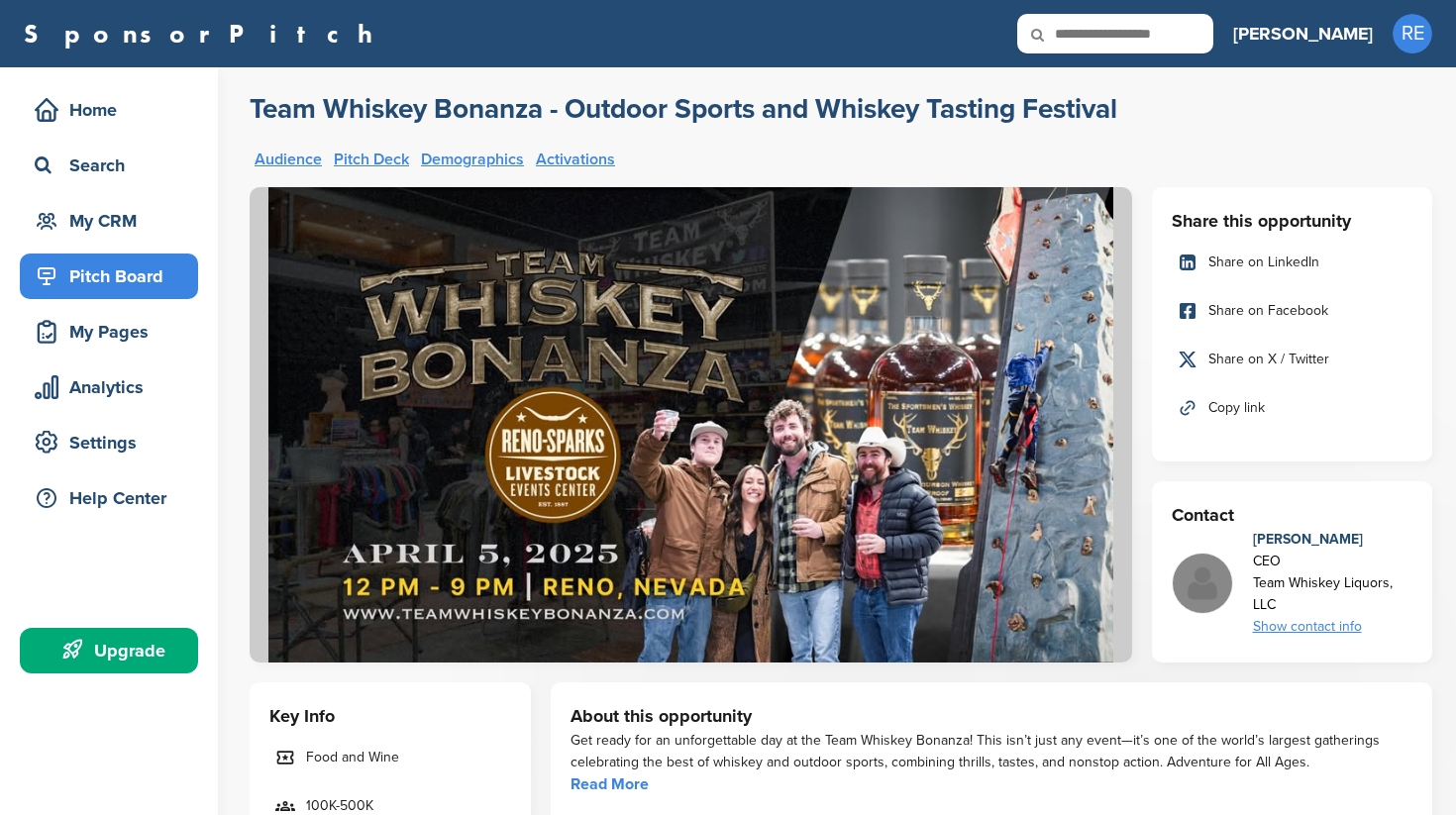 scroll, scrollTop: 314, scrollLeft: 0, axis: vertical 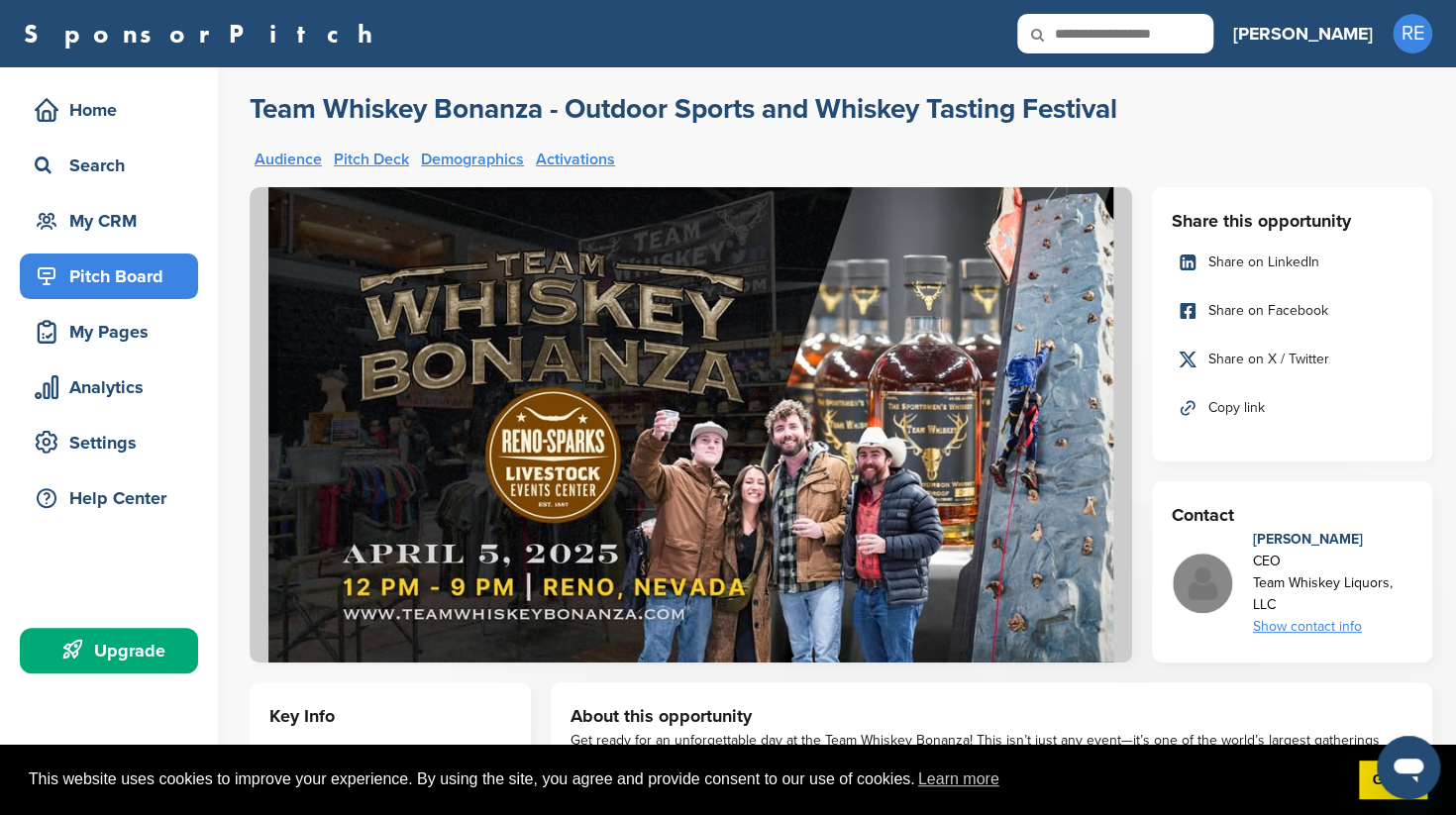 click on "Pitch Deck" at bounding box center (371, 159) 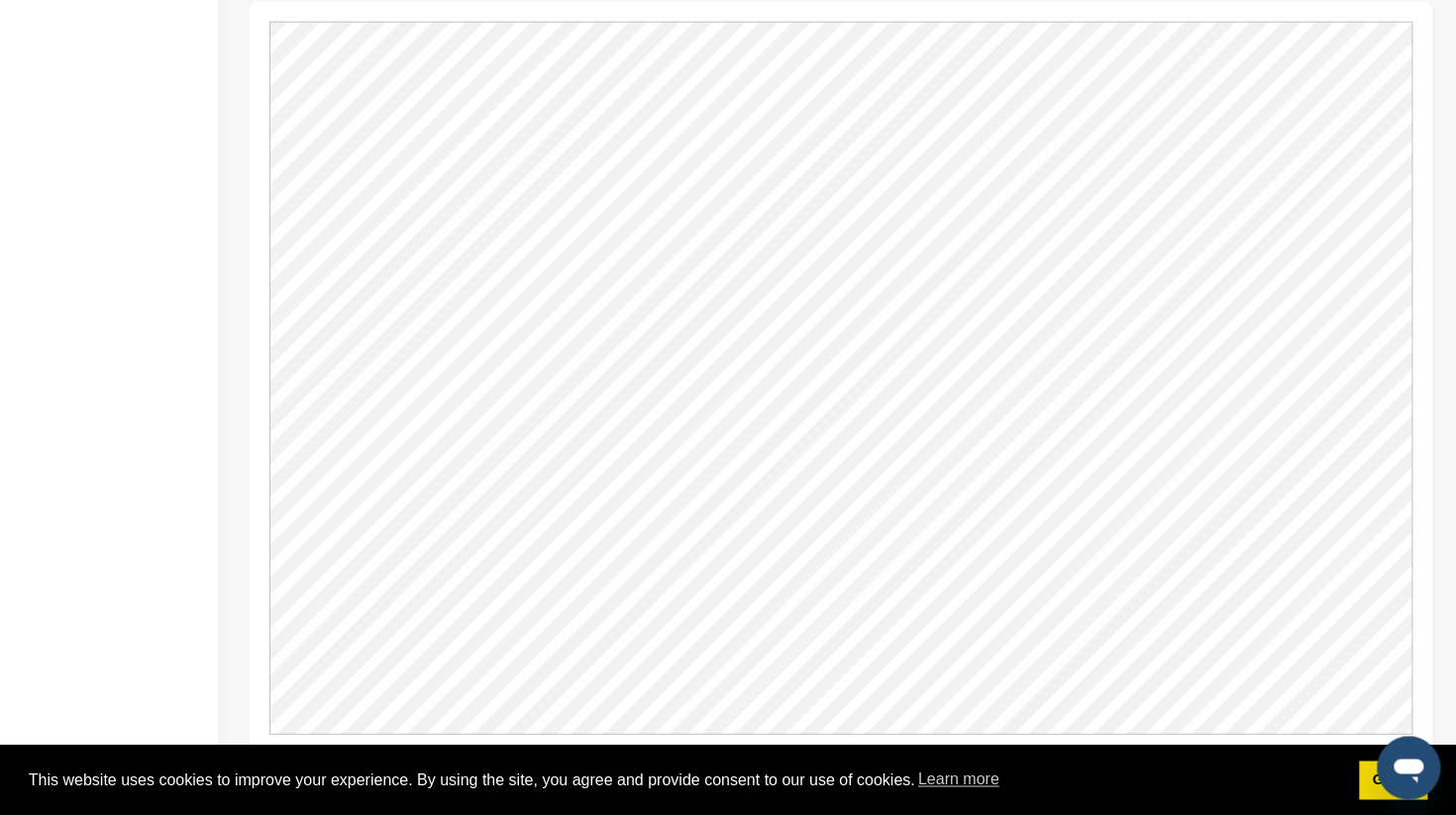 scroll, scrollTop: 2357, scrollLeft: 0, axis: vertical 